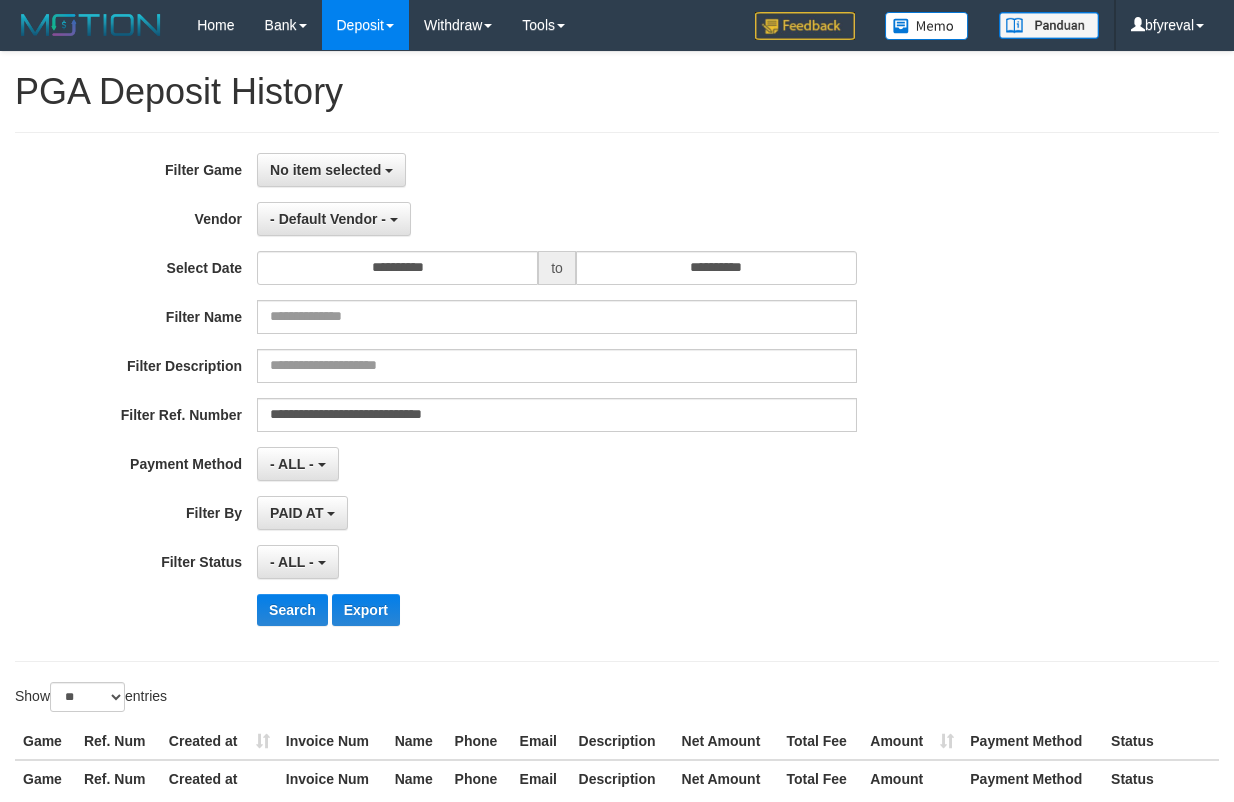 select on "**********" 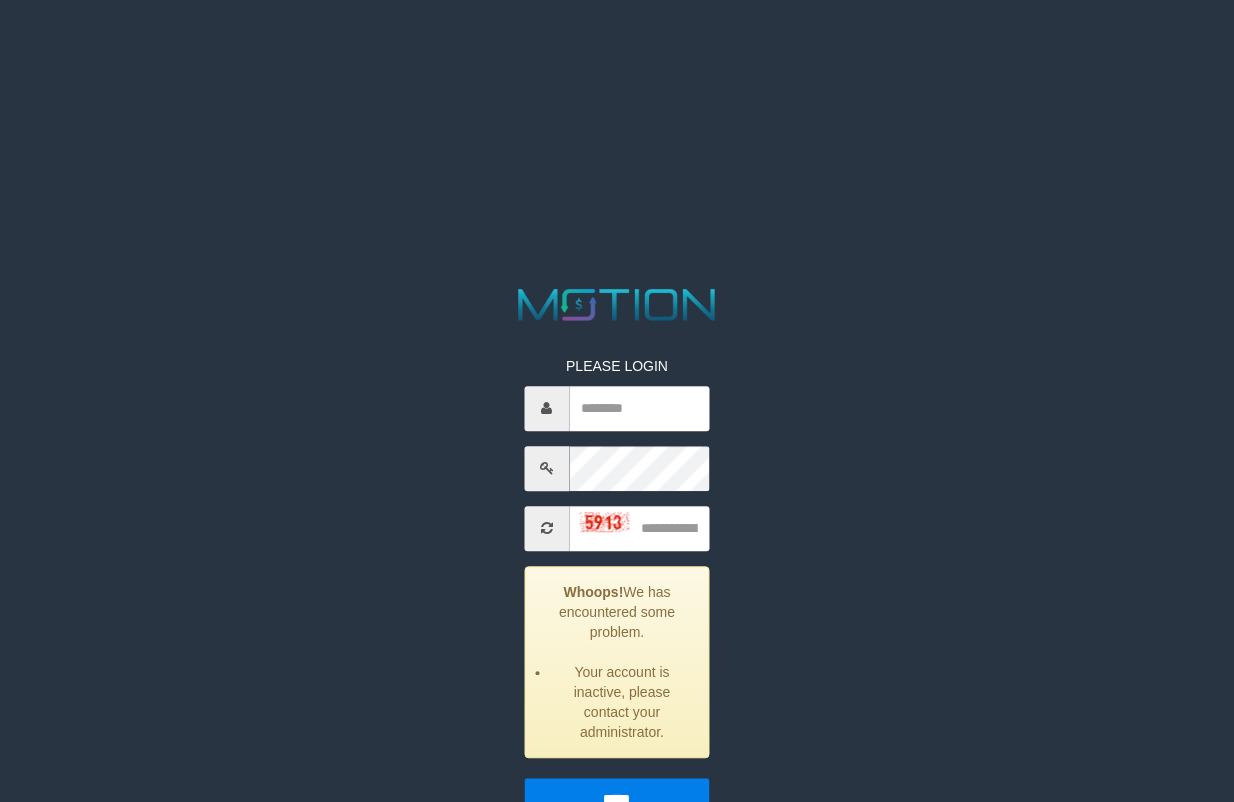 scroll, scrollTop: 0, scrollLeft: 0, axis: both 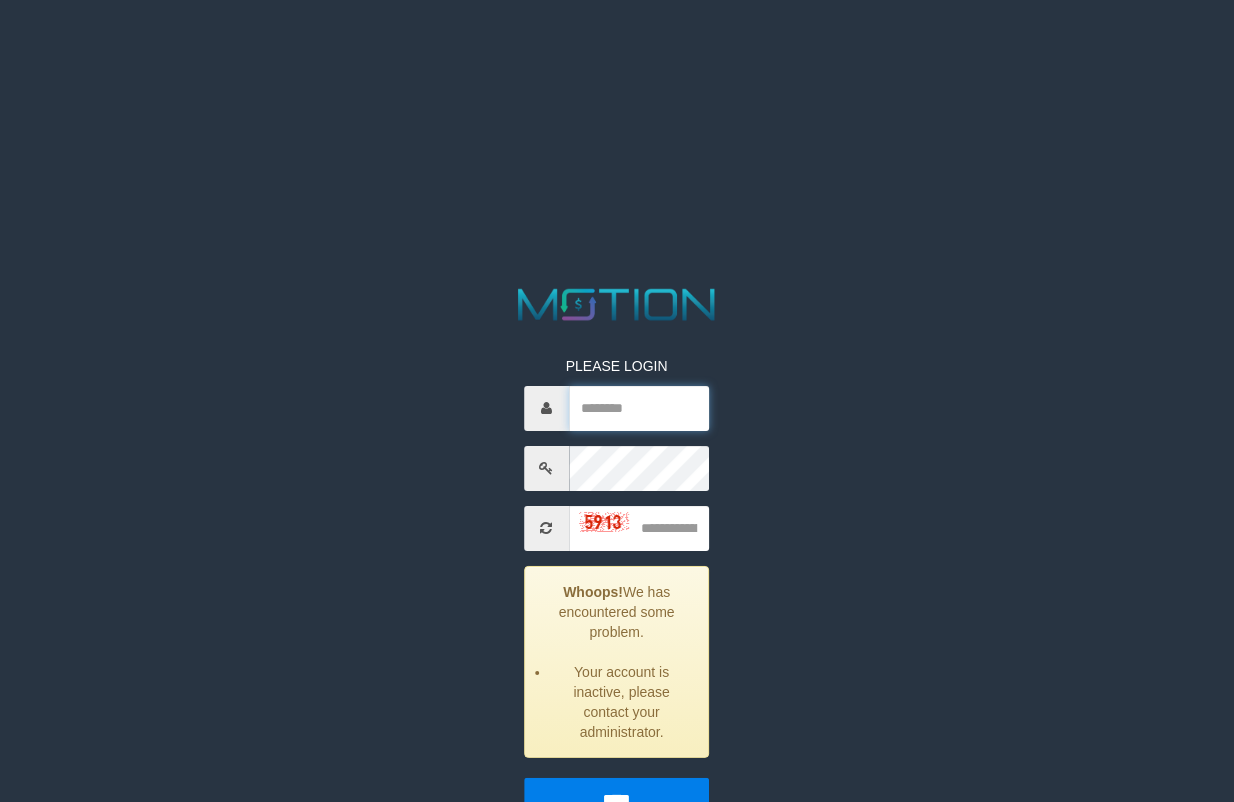 type on "********" 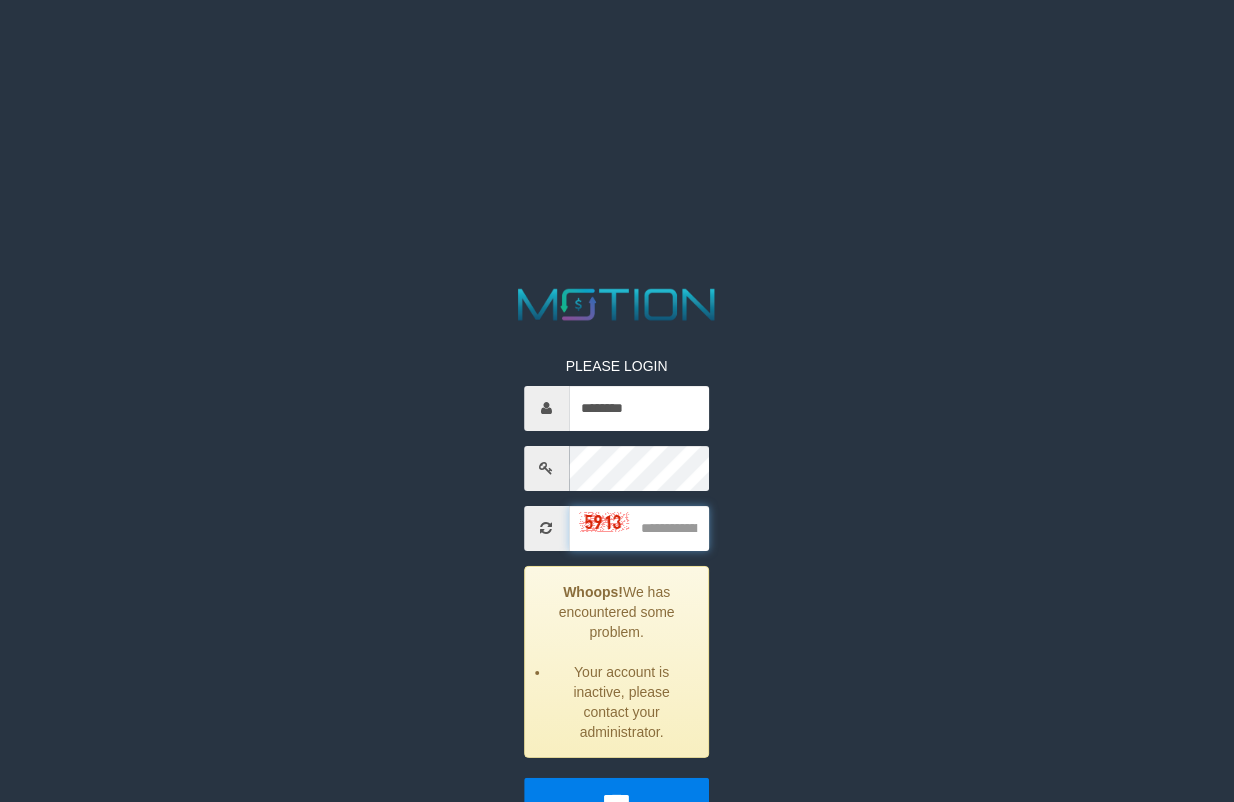 drag, startPoint x: 669, startPoint y: 534, endPoint x: 968, endPoint y: 449, distance: 310.84723 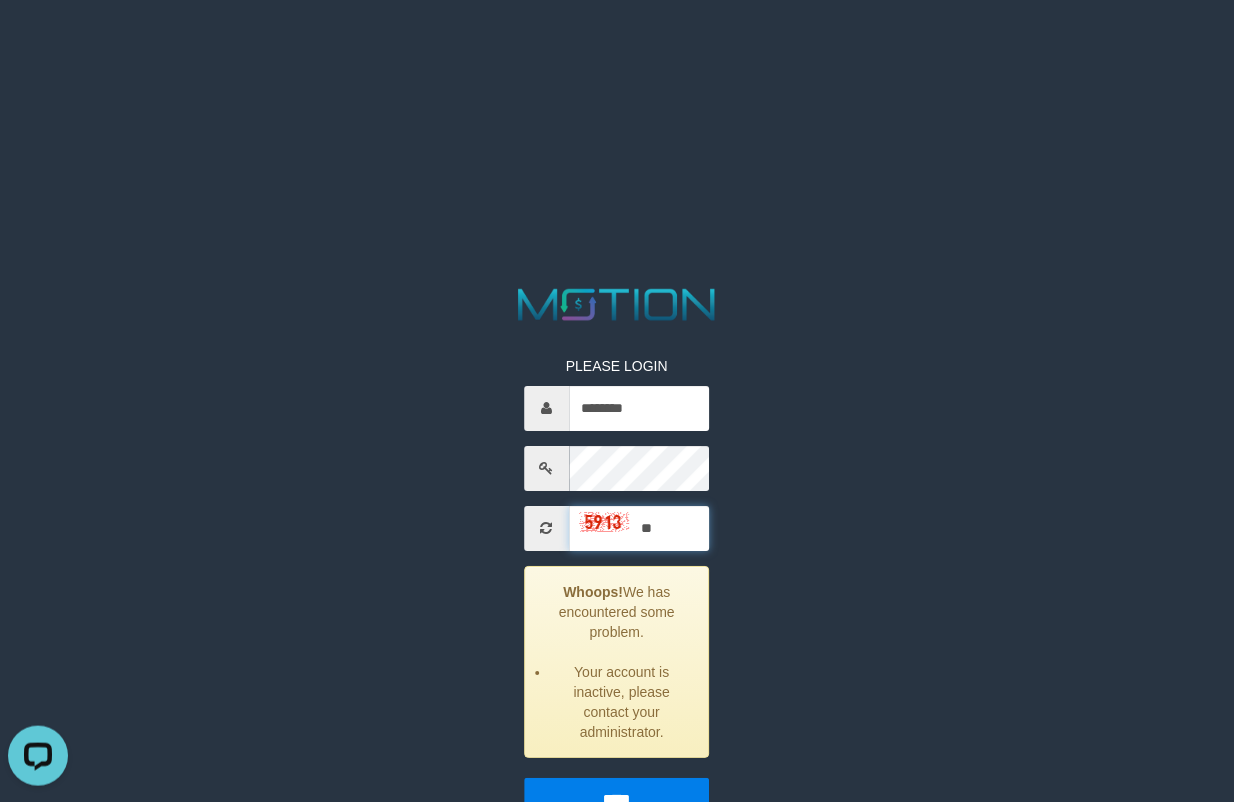 scroll, scrollTop: 0, scrollLeft: 0, axis: both 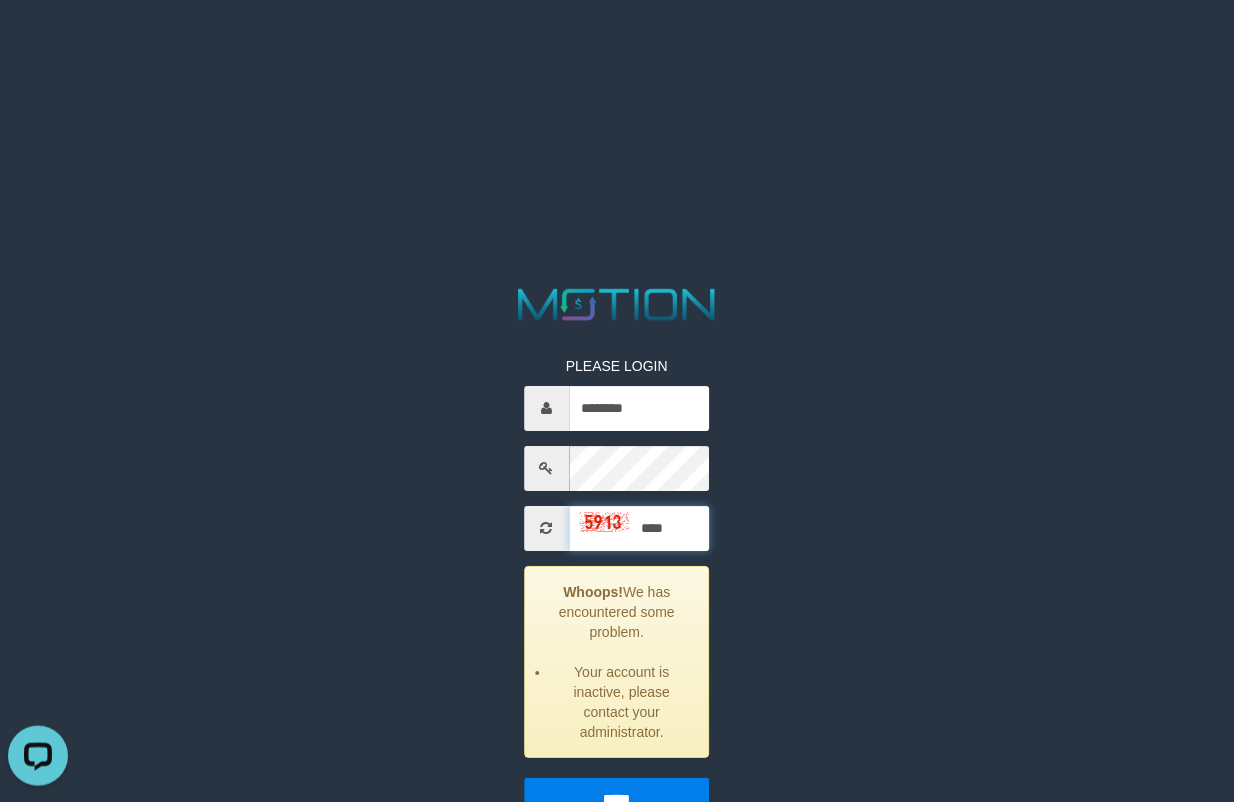 type on "****" 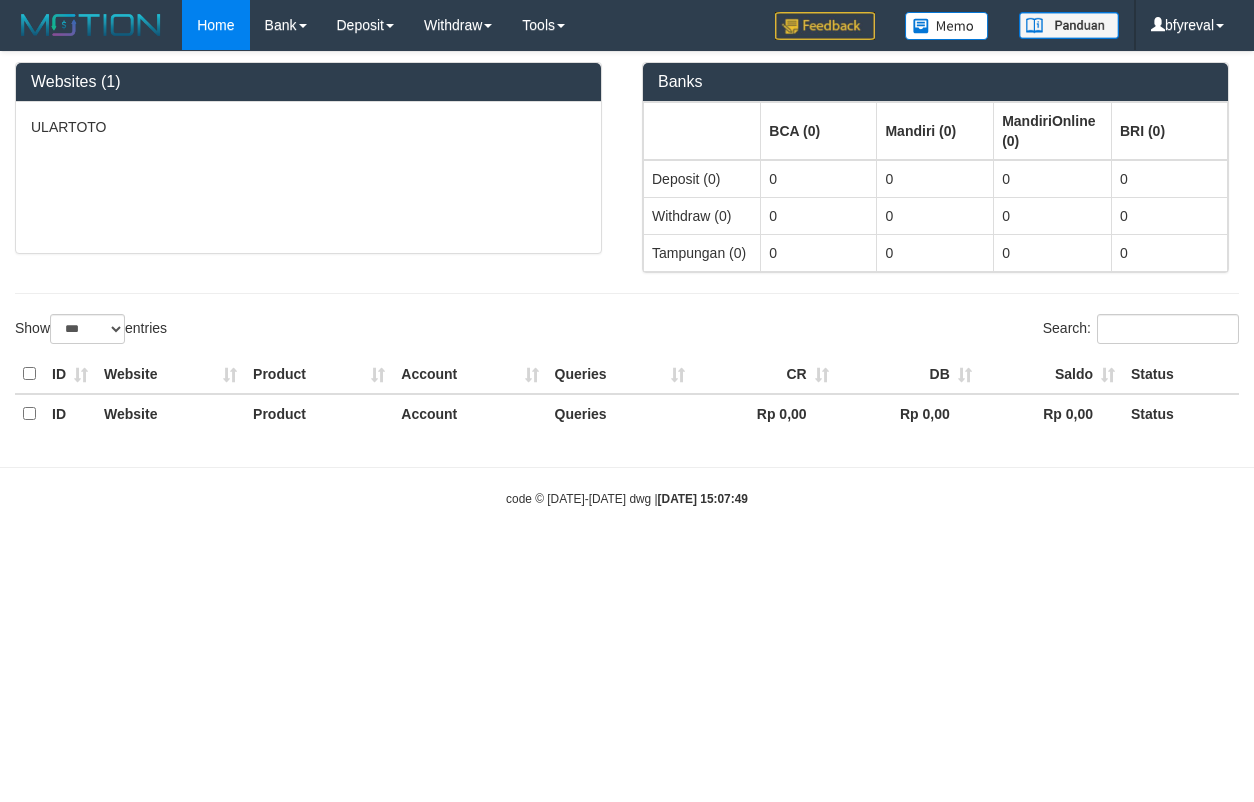 select on "***" 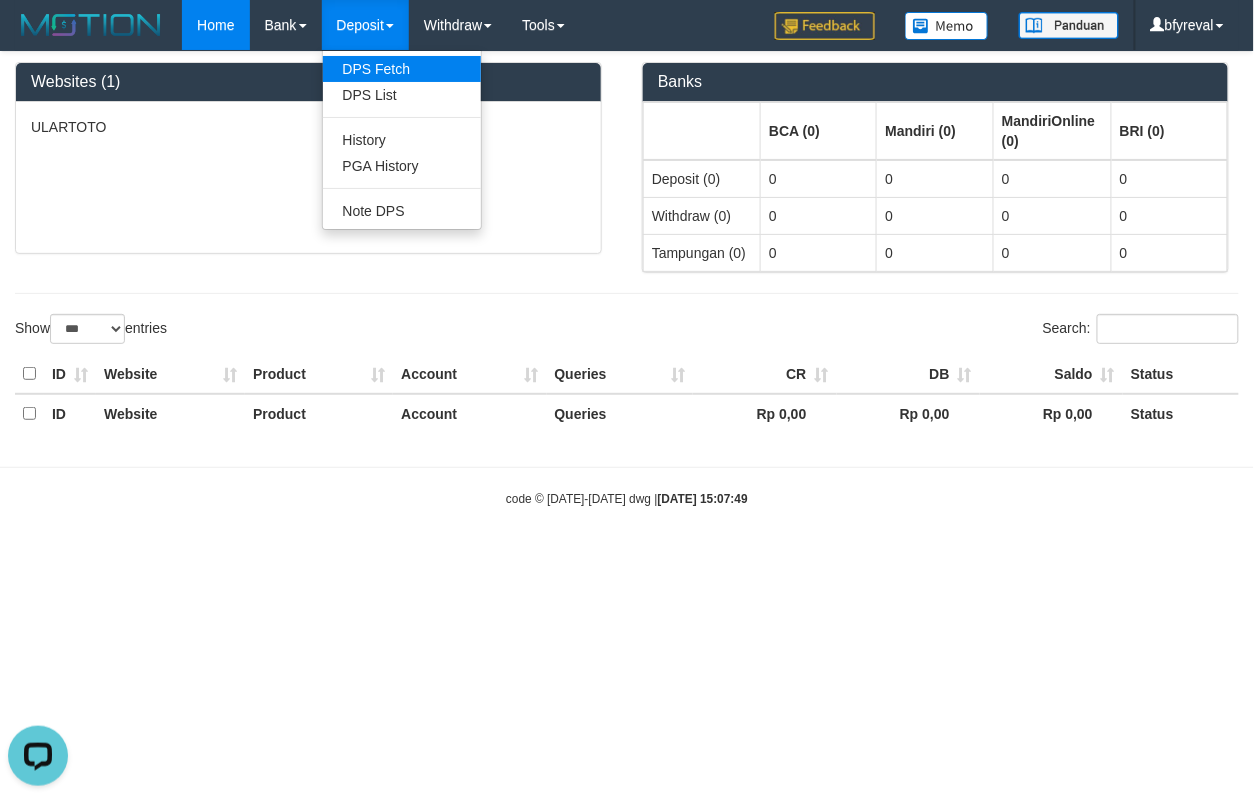 scroll, scrollTop: 0, scrollLeft: 0, axis: both 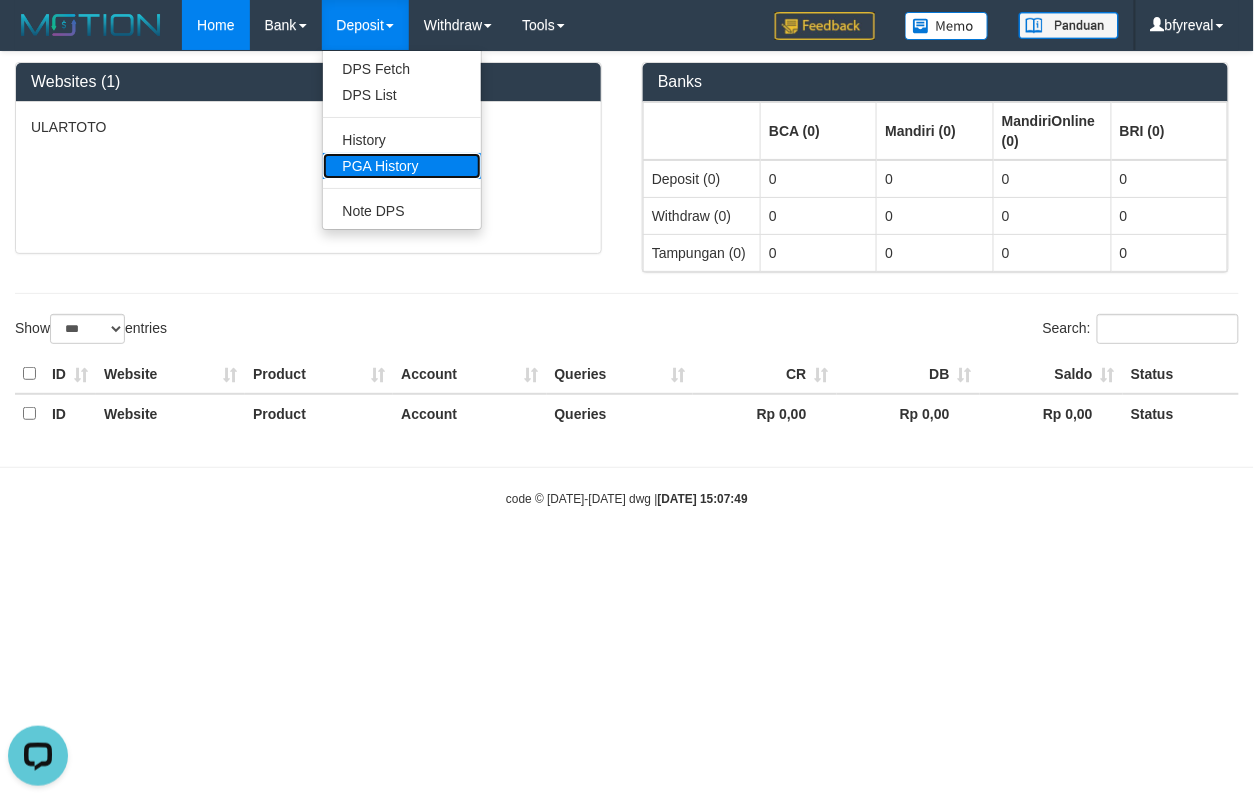 click on "PGA History" at bounding box center [402, 166] 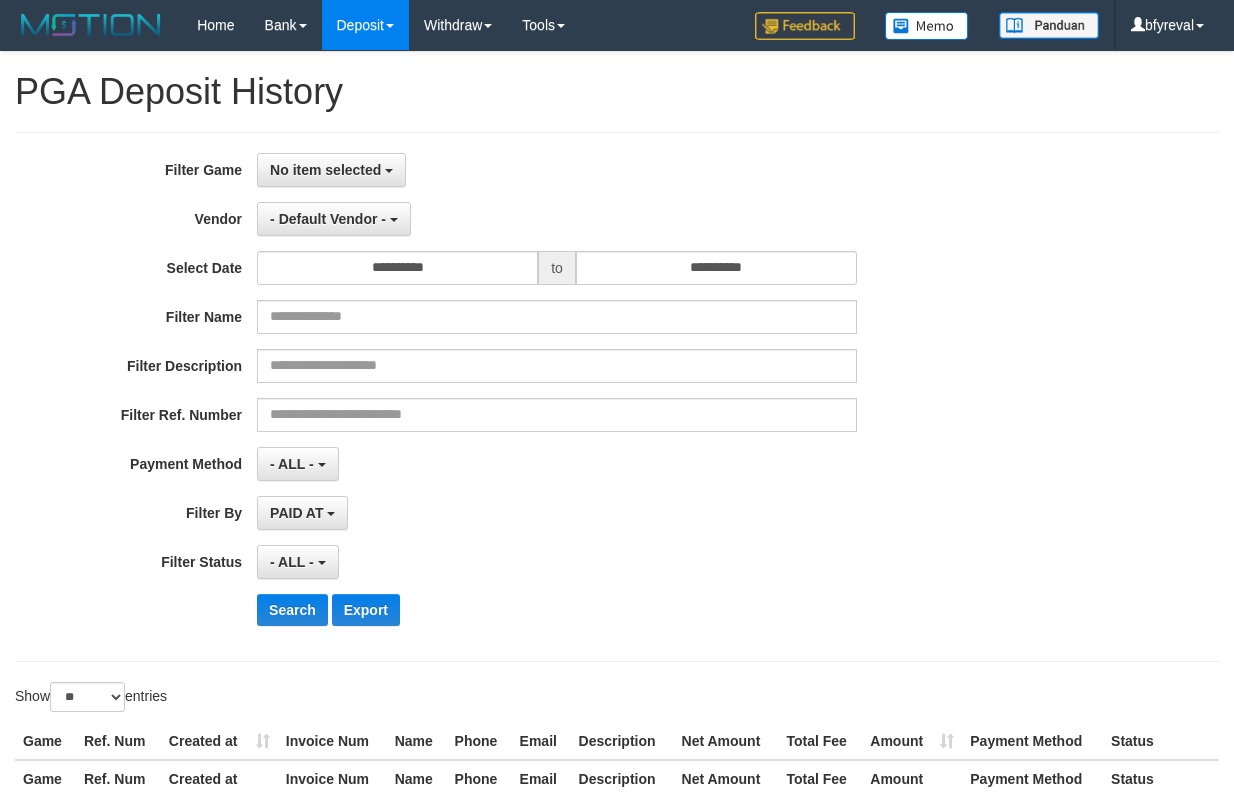select 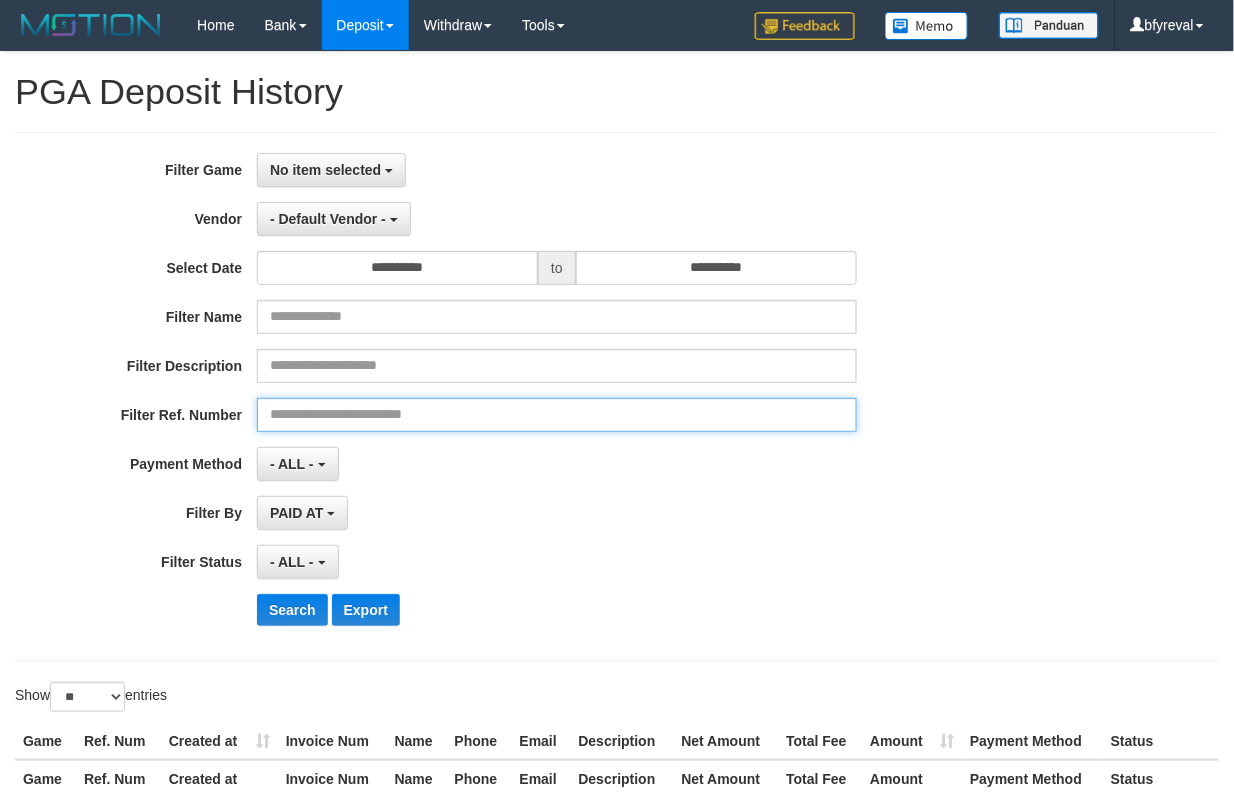 click at bounding box center [557, 415] 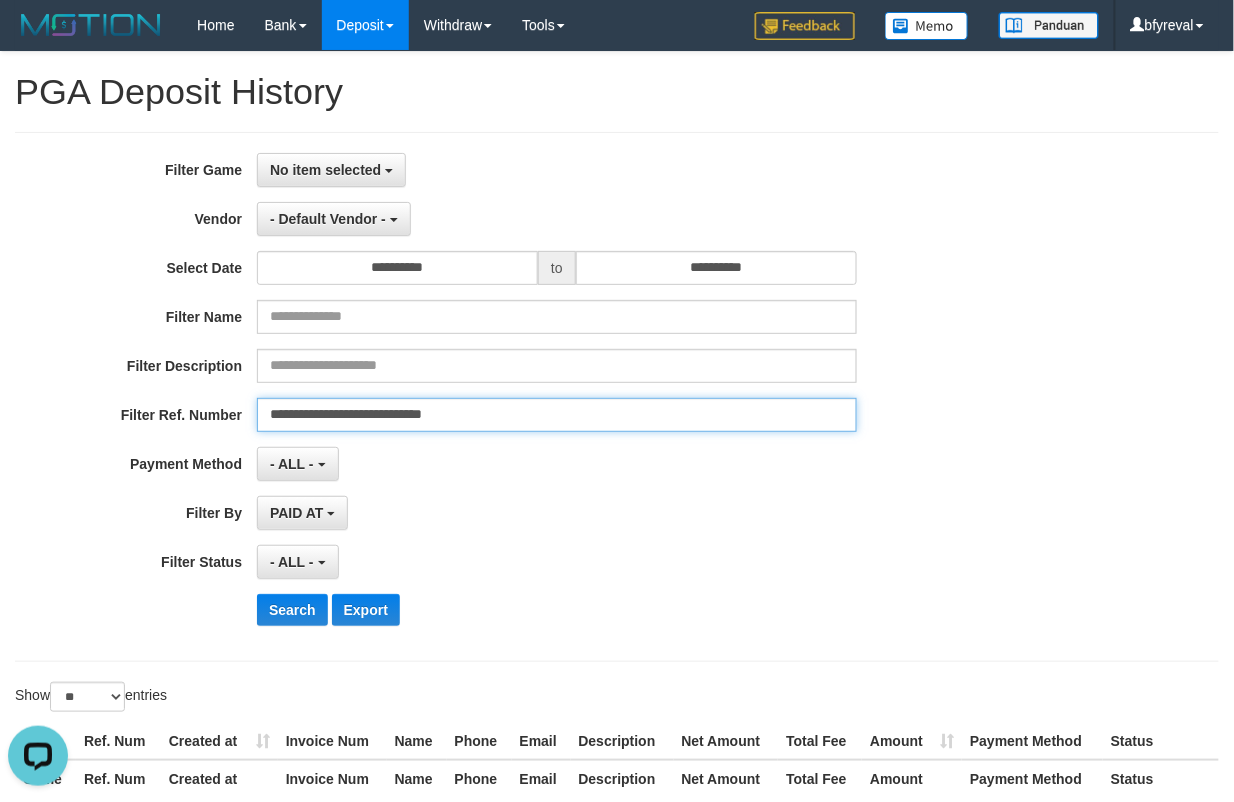 scroll, scrollTop: 0, scrollLeft: 0, axis: both 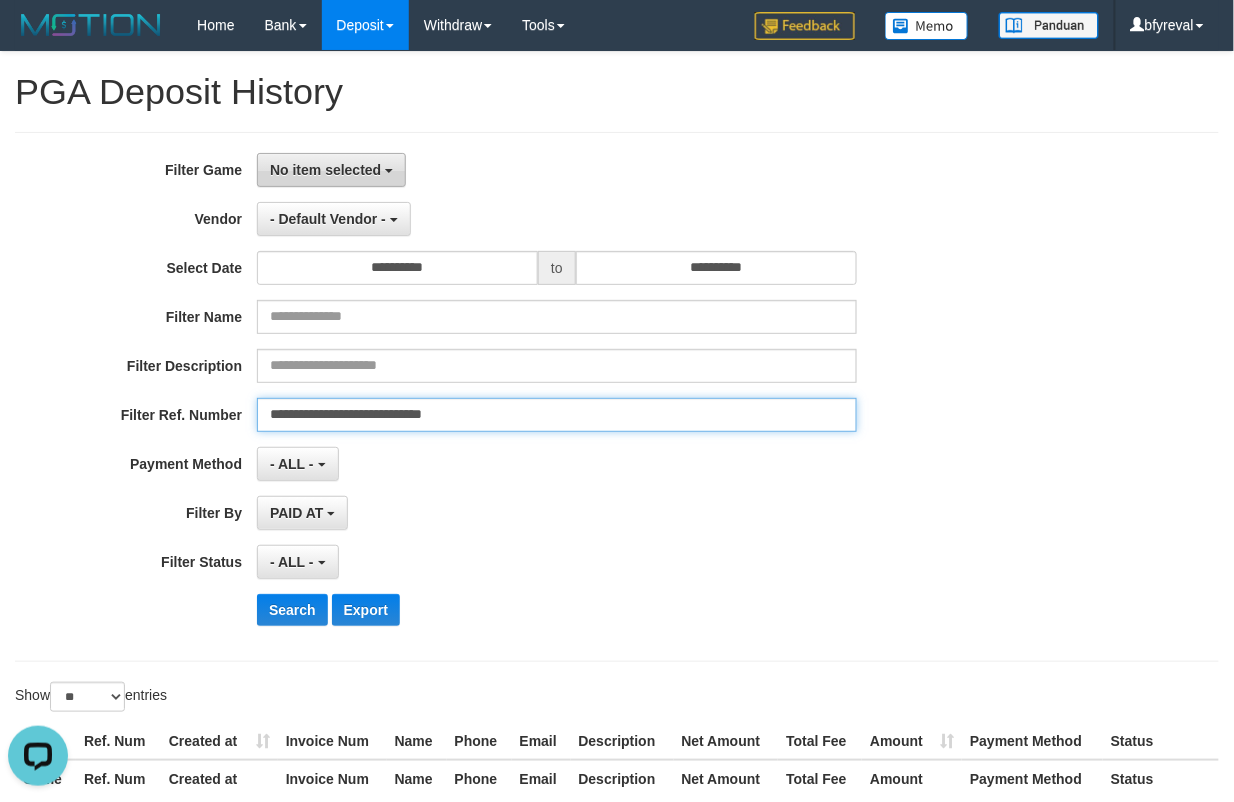 type on "**********" 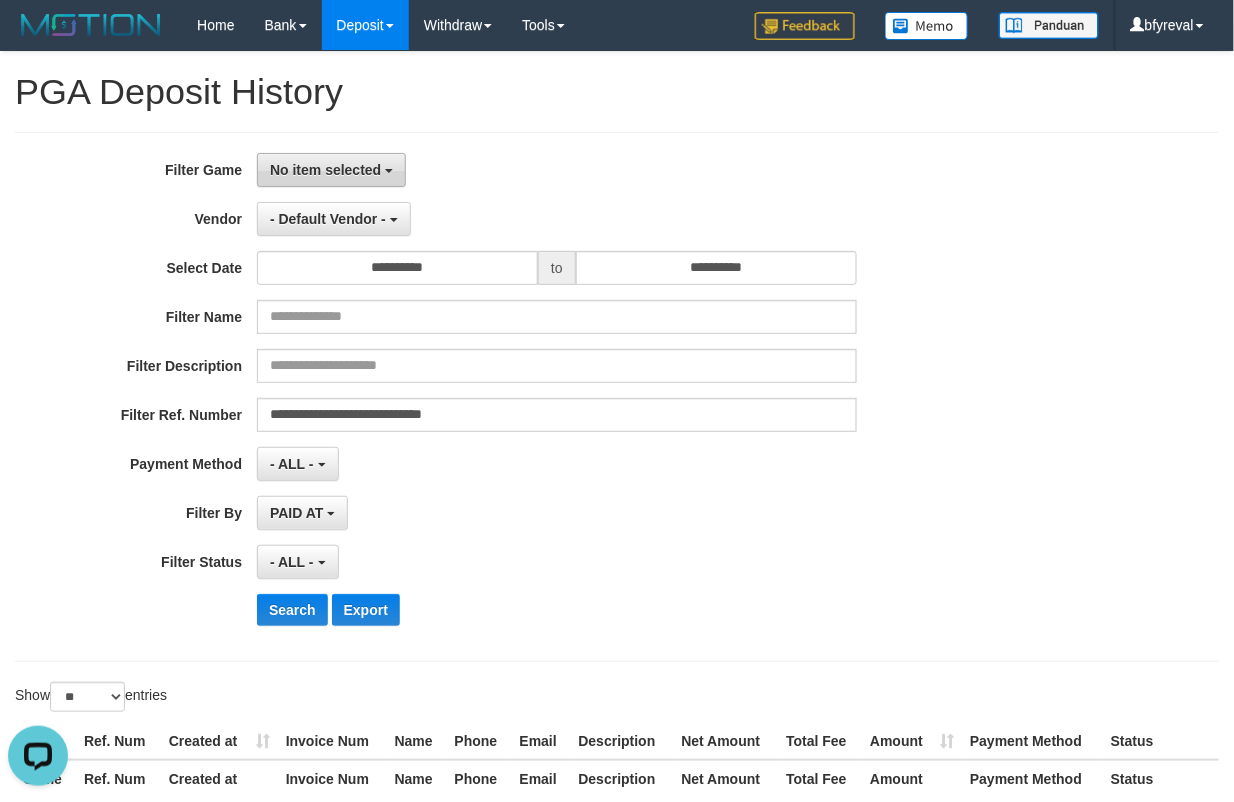 click on "No item selected" at bounding box center (325, 170) 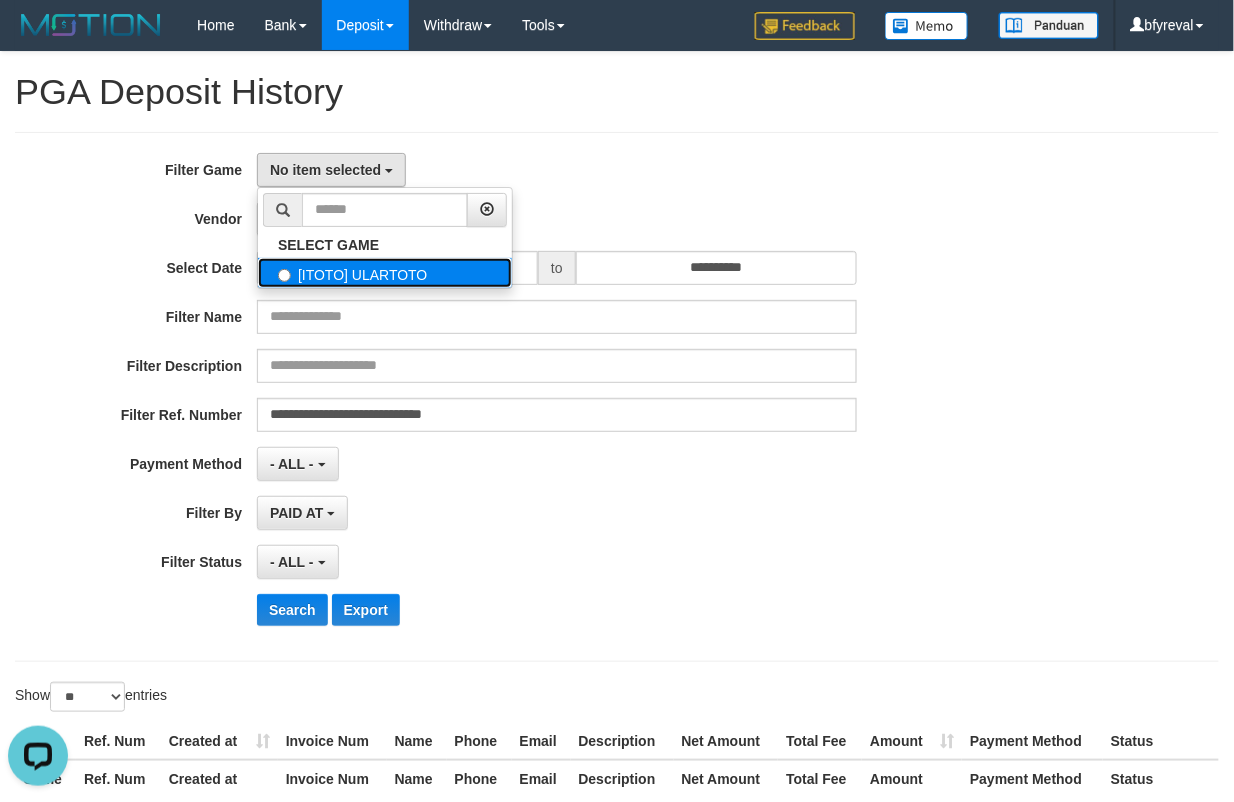 click on "[ITOTO] ULARTOTO" at bounding box center (385, 273) 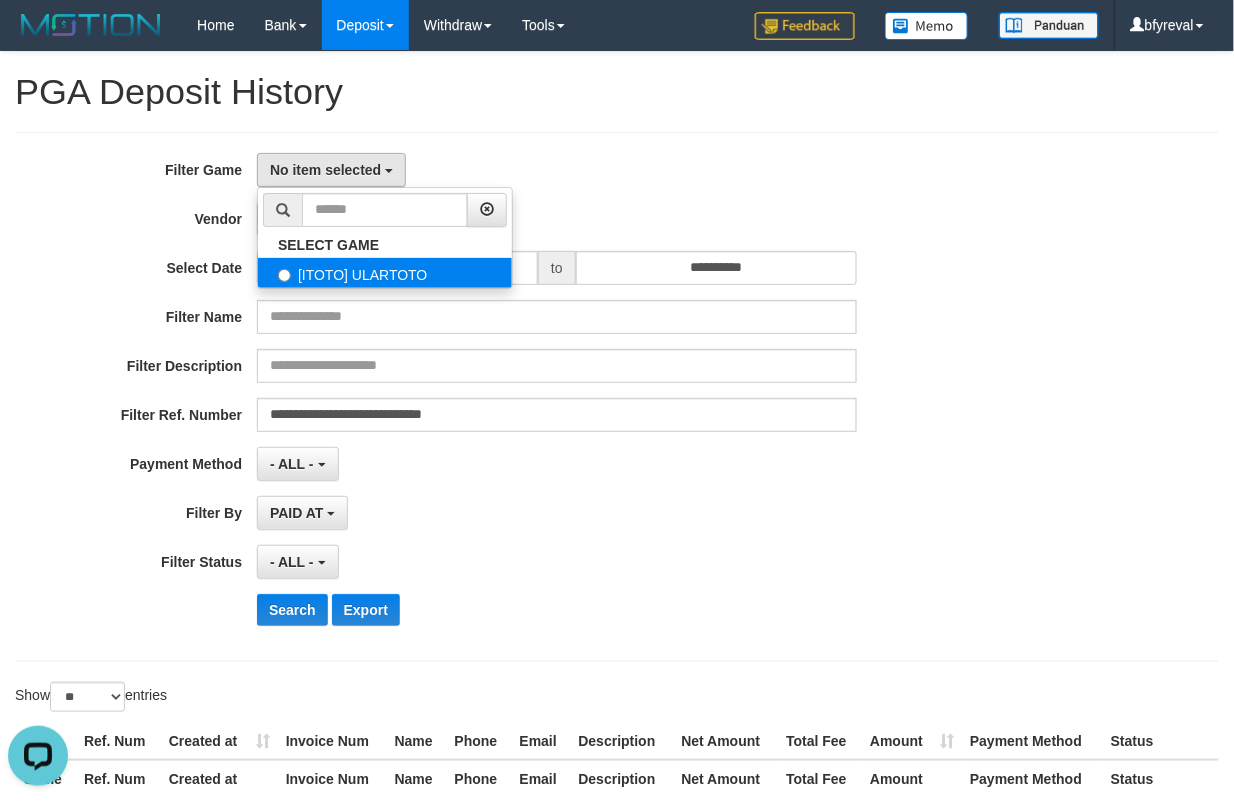select on "****" 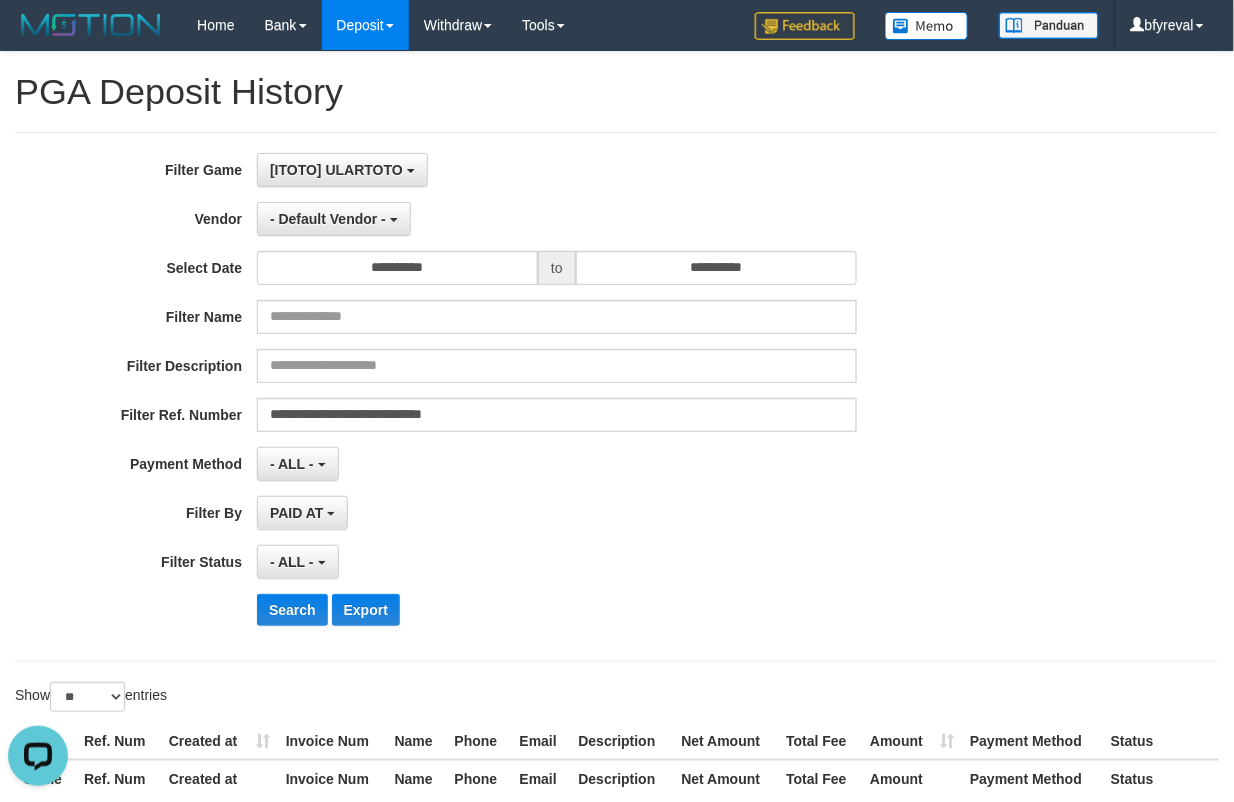 scroll, scrollTop: 17, scrollLeft: 0, axis: vertical 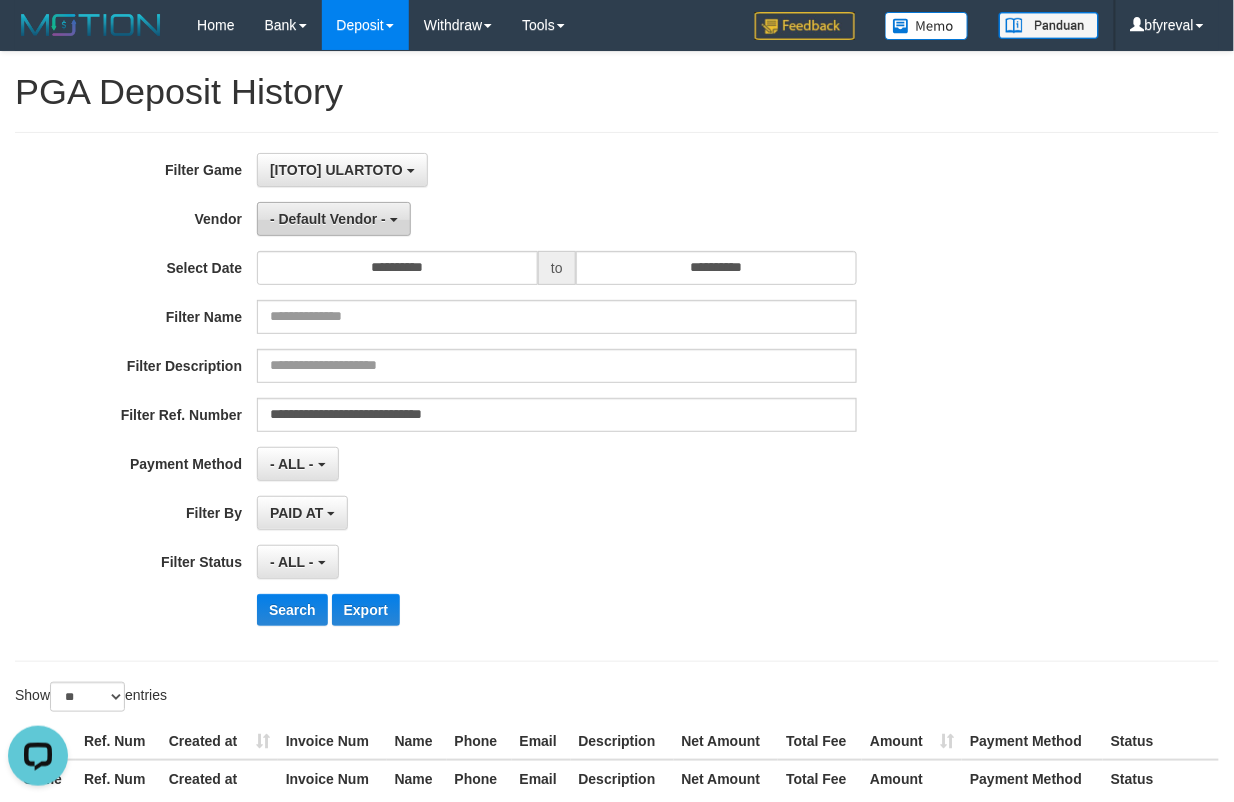 click on "- Default Vendor -" at bounding box center (334, 219) 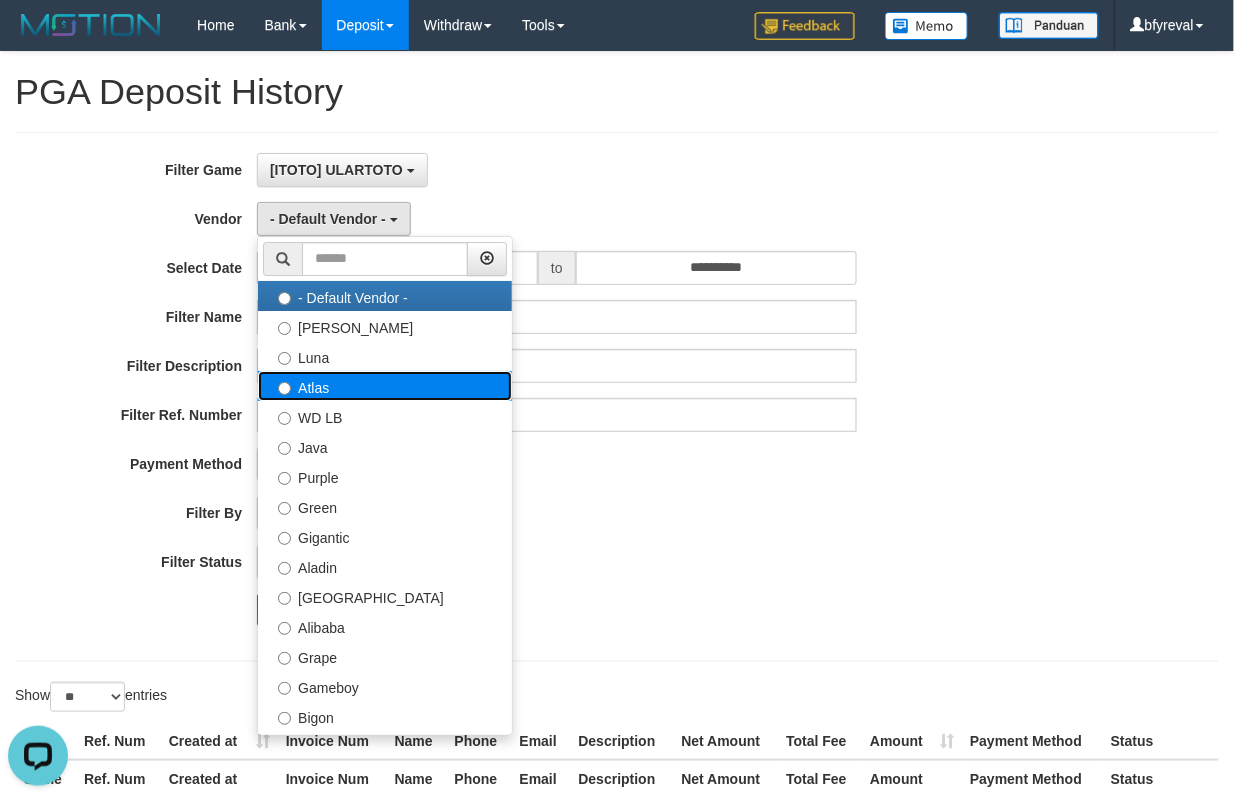 click on "Atlas" at bounding box center [385, 386] 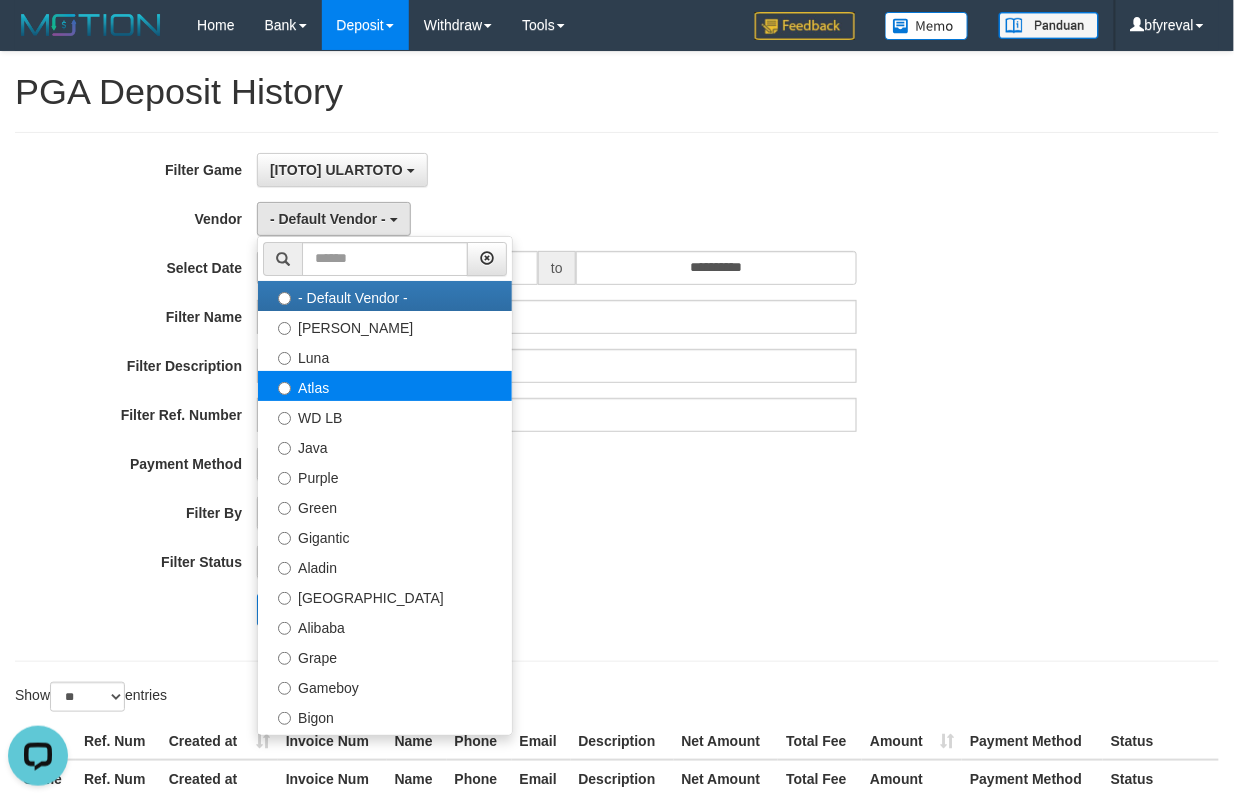 select on "**********" 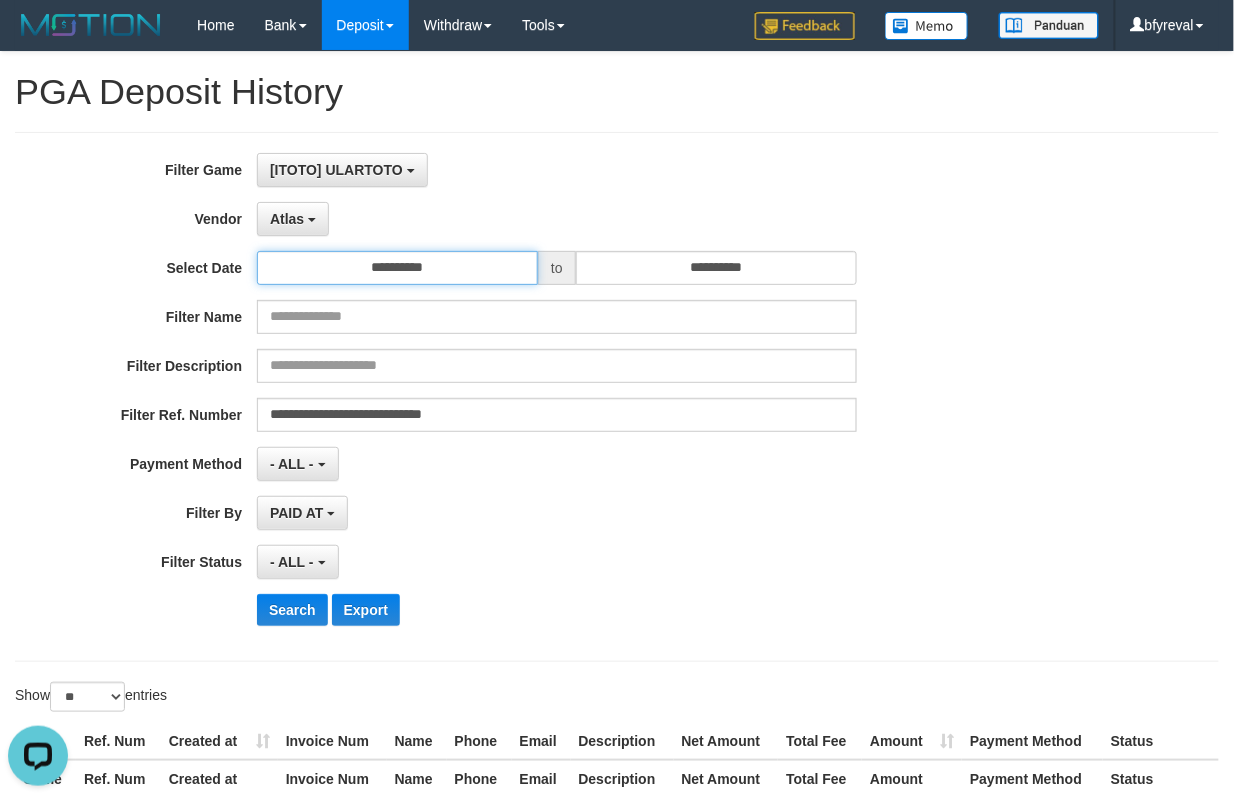 click on "**********" at bounding box center (397, 268) 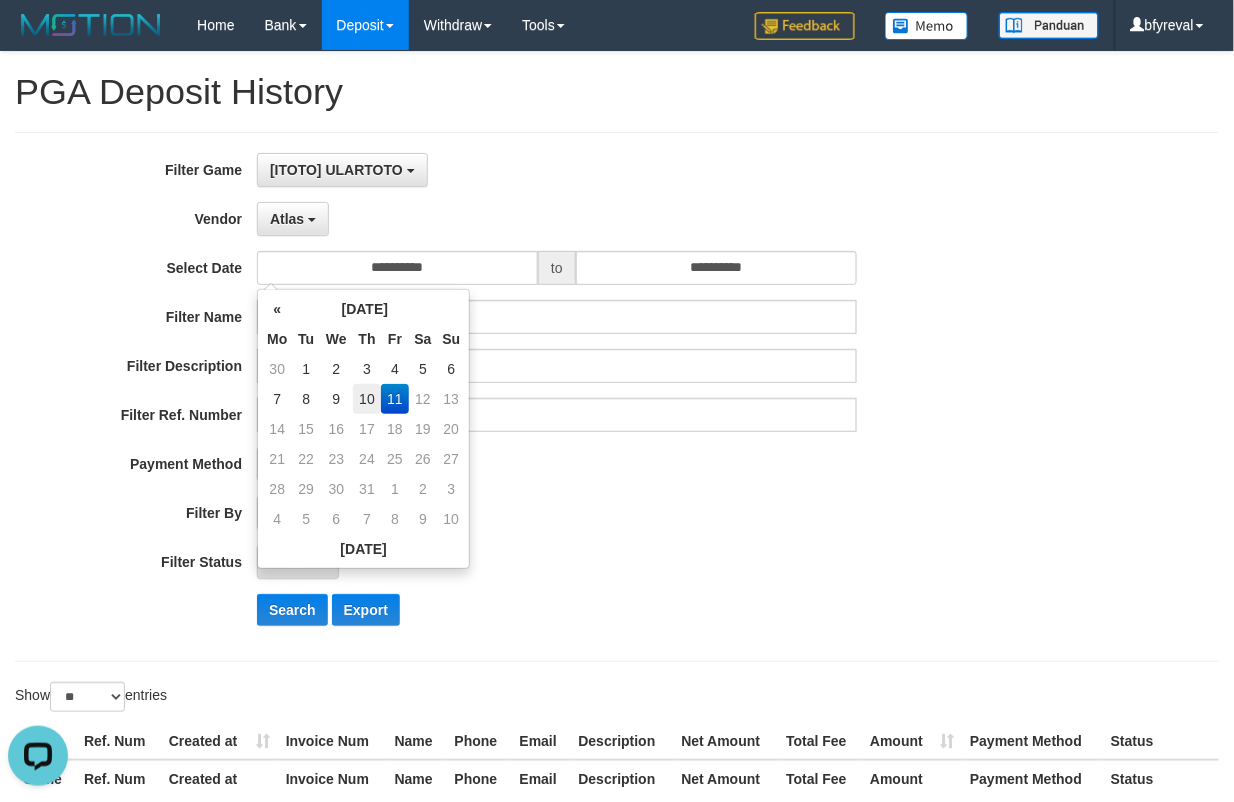 click on "10" at bounding box center [367, 399] 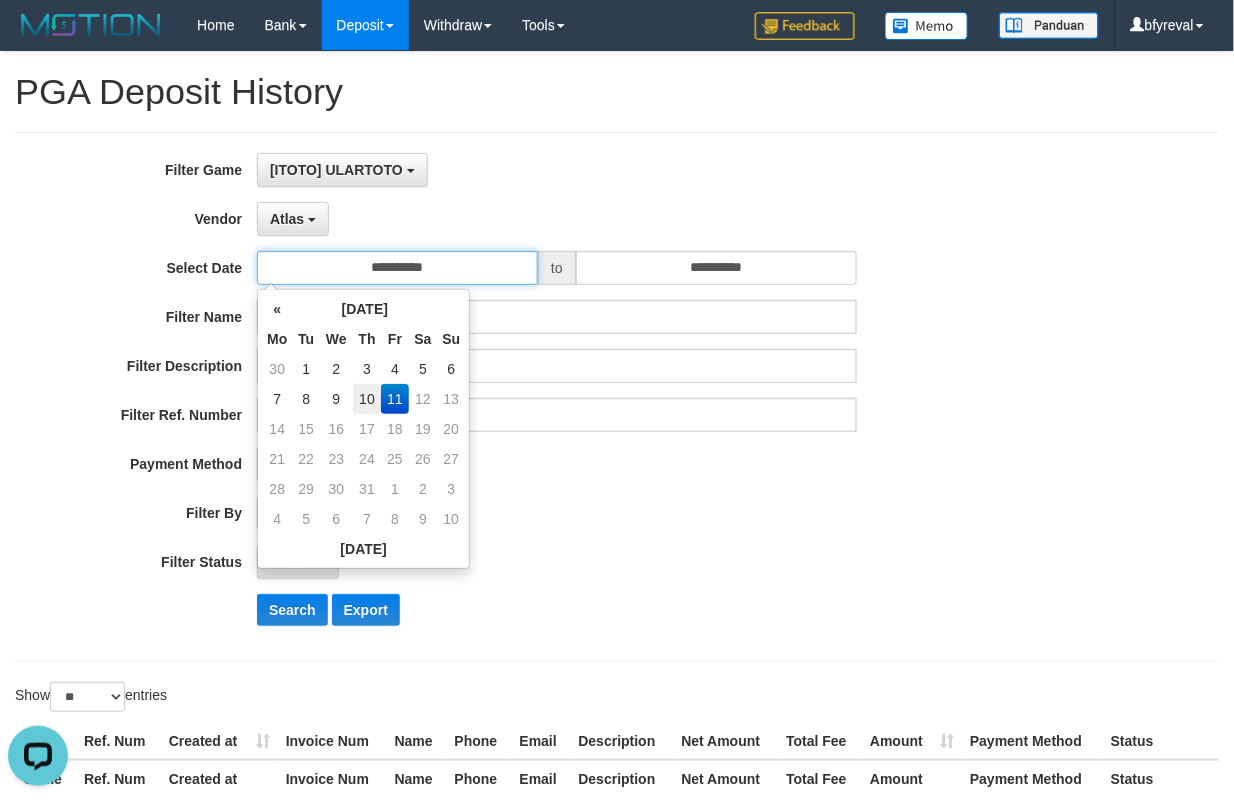 type on "**********" 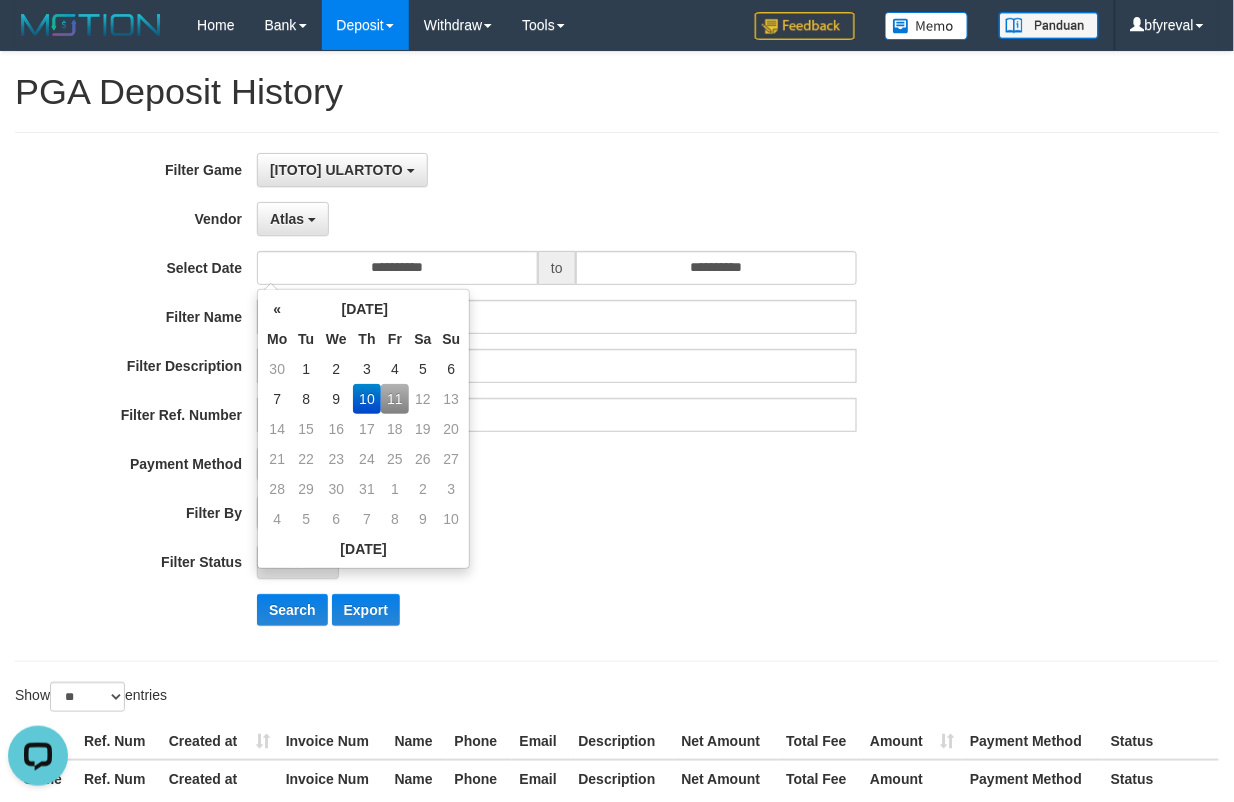 click on "10" at bounding box center [367, 399] 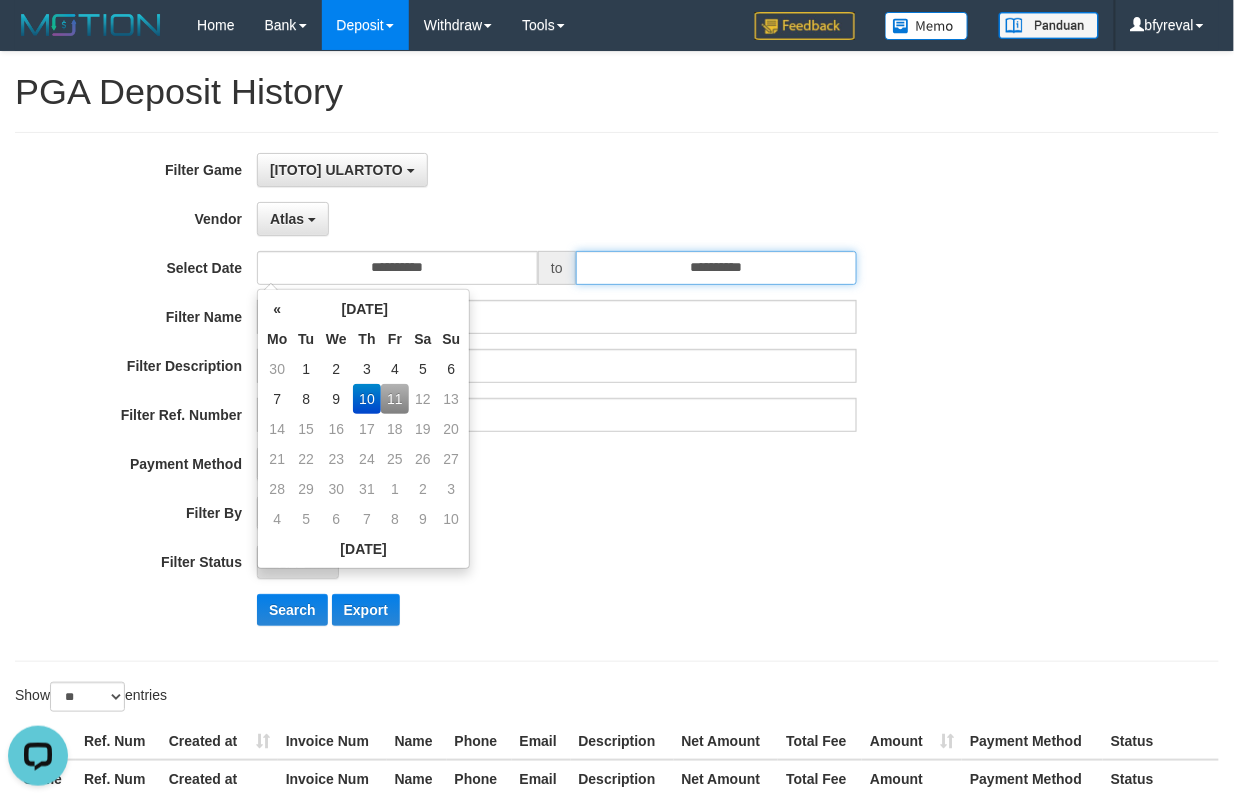 click on "**********" at bounding box center (716, 268) 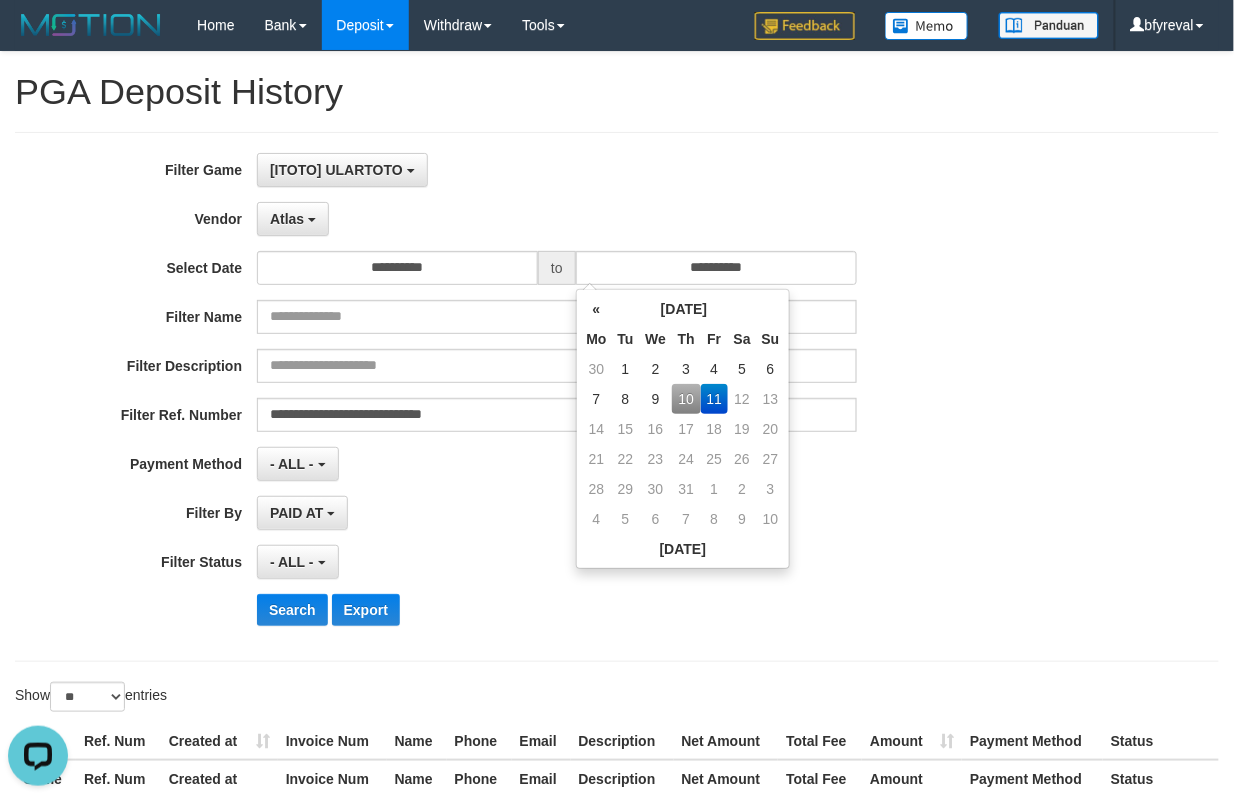 click on "10" at bounding box center (686, 399) 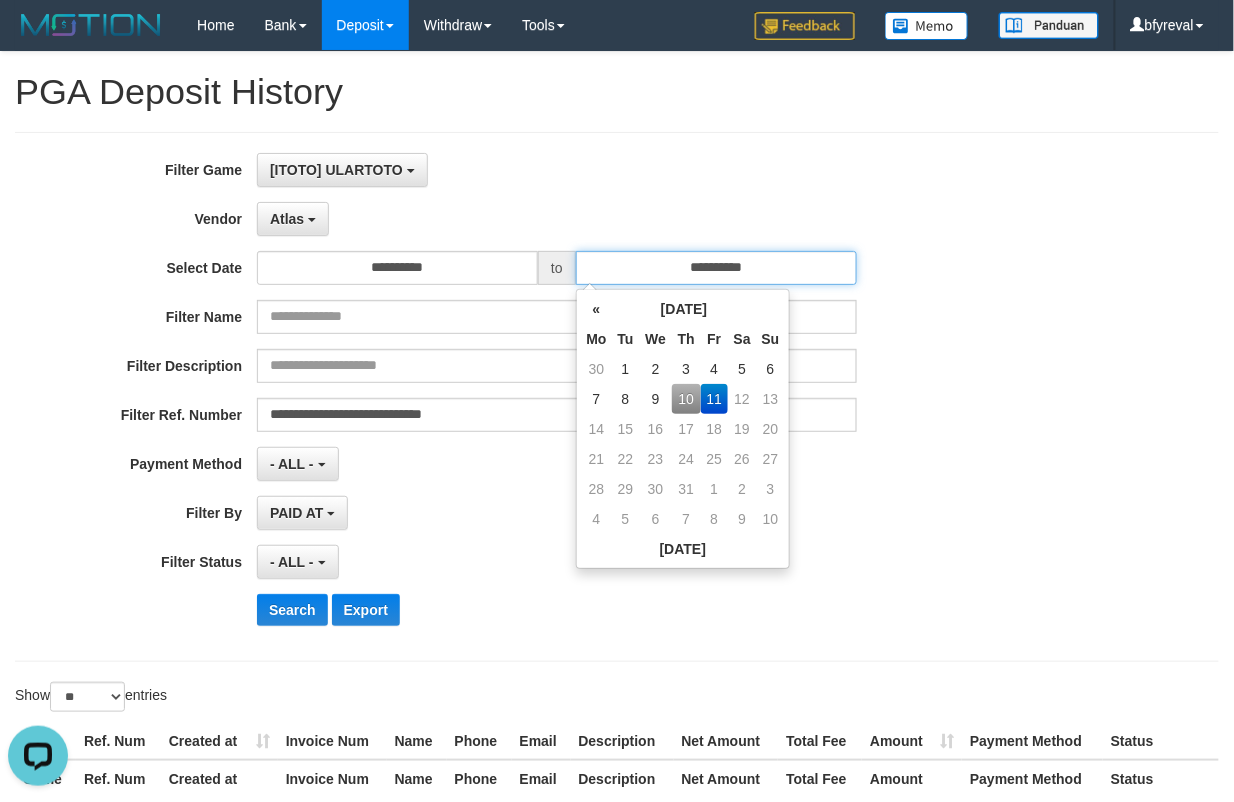 type on "**********" 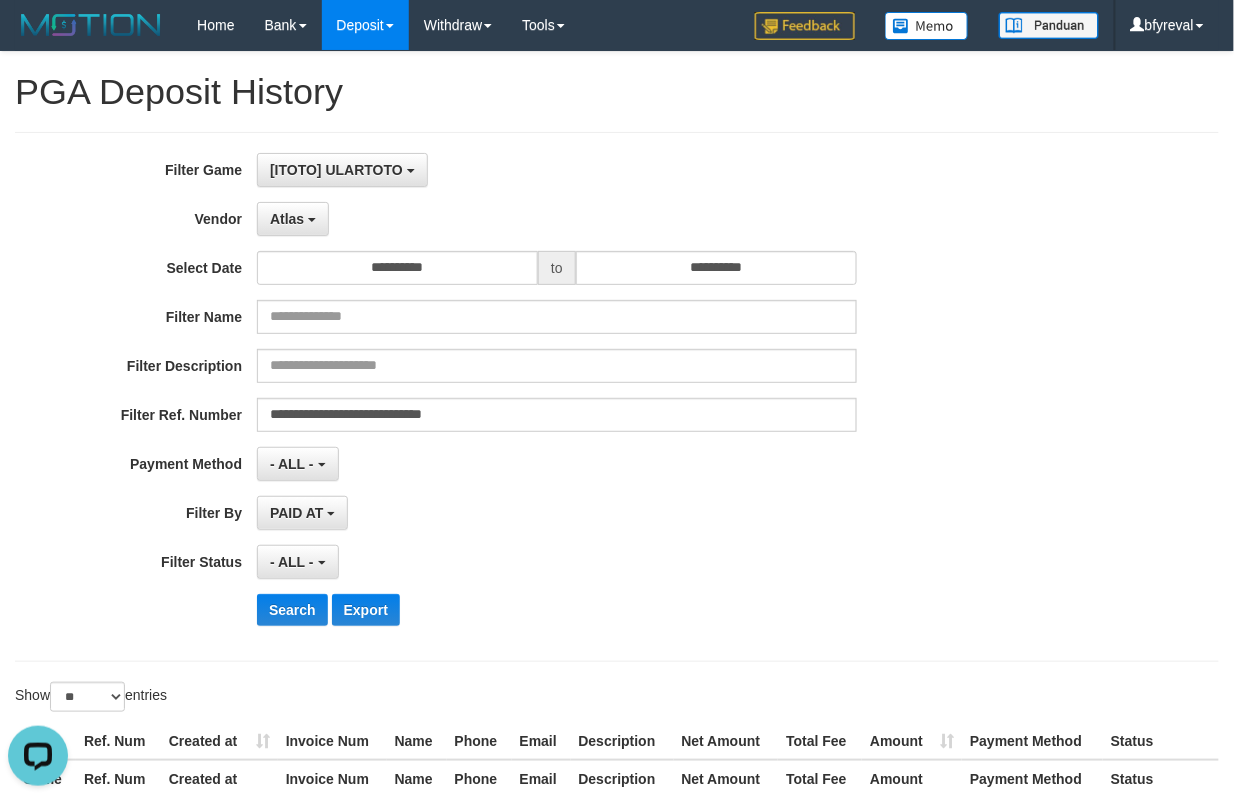click on "**********" at bounding box center [514, 397] 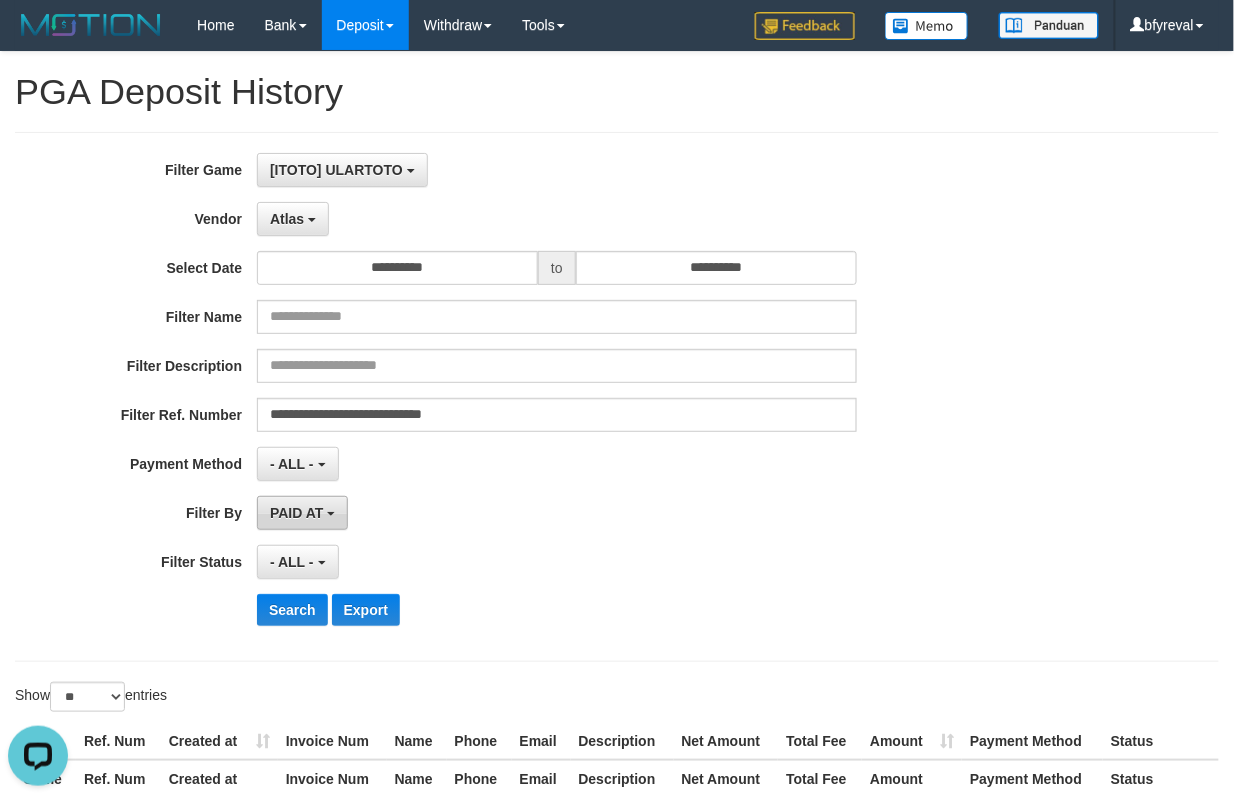 click on "PAID AT" at bounding box center (302, 513) 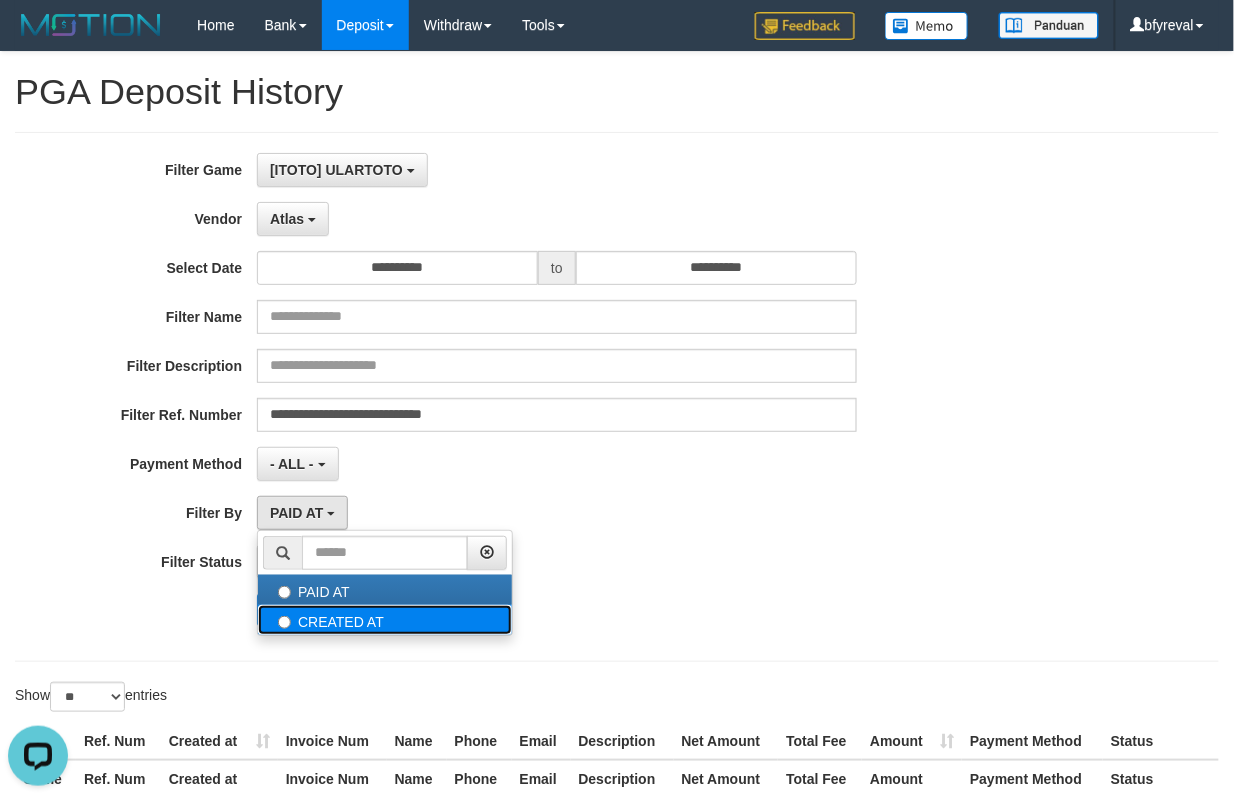 click on "CREATED AT" at bounding box center (385, 620) 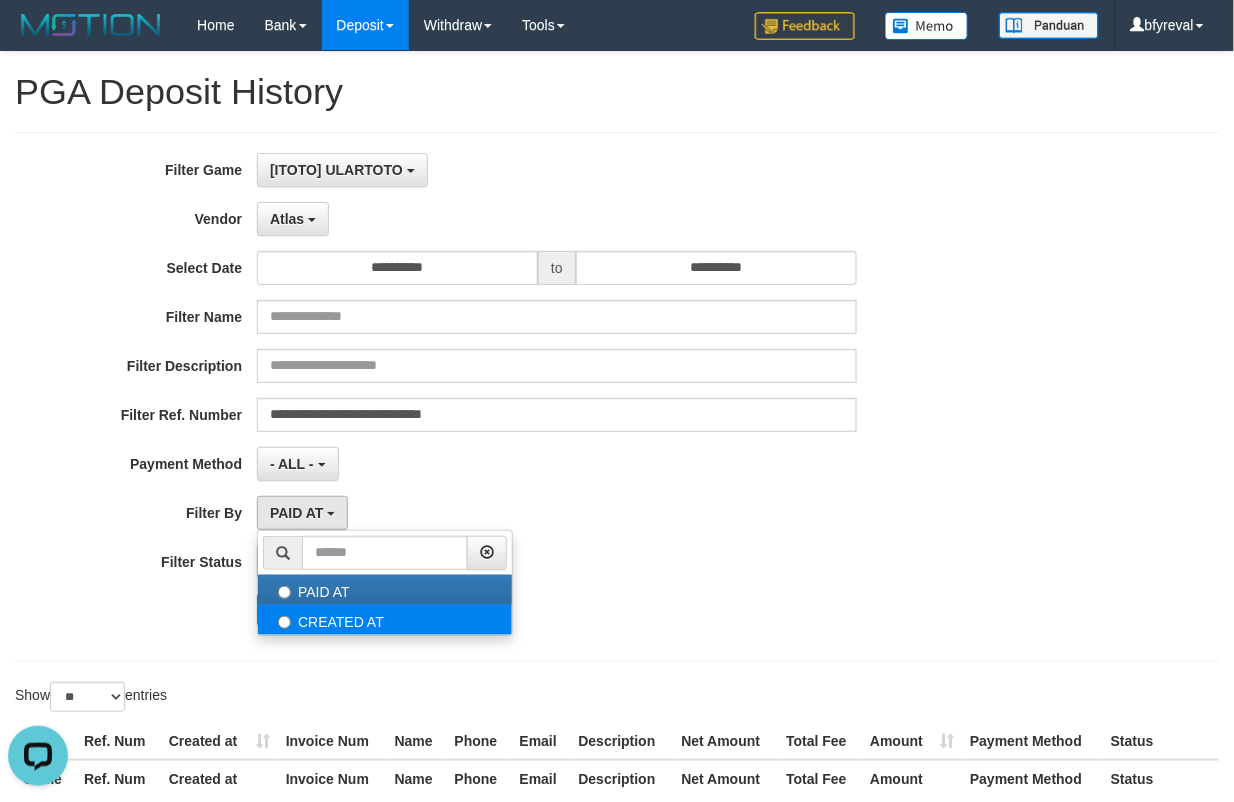 select on "*" 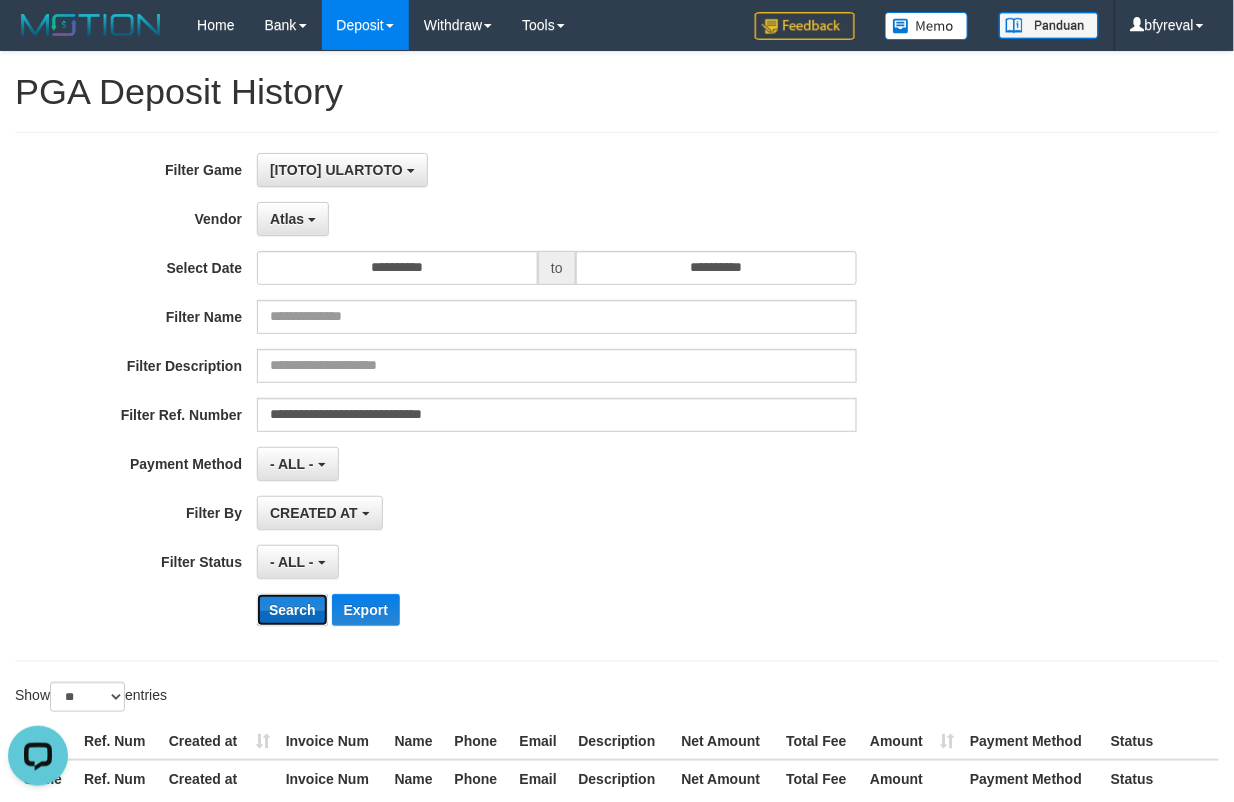 click on "Search" at bounding box center [292, 610] 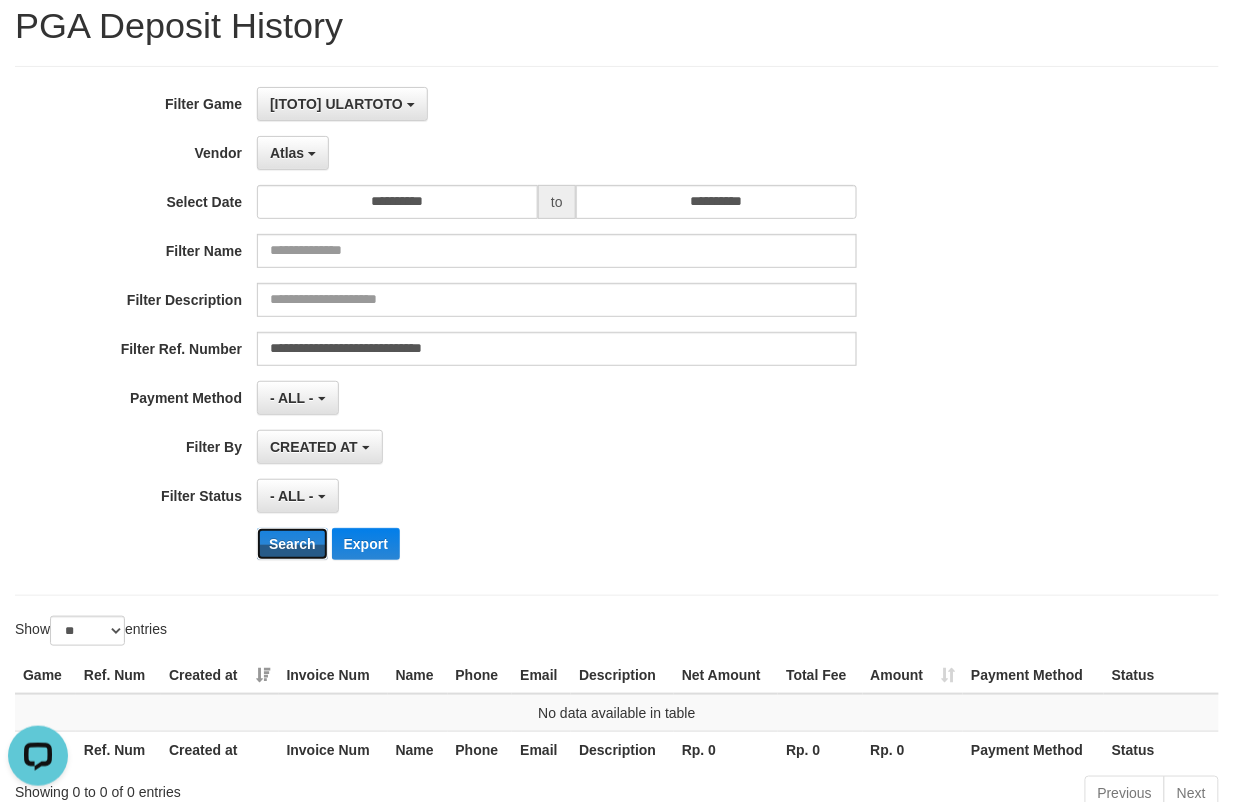 scroll, scrollTop: 122, scrollLeft: 0, axis: vertical 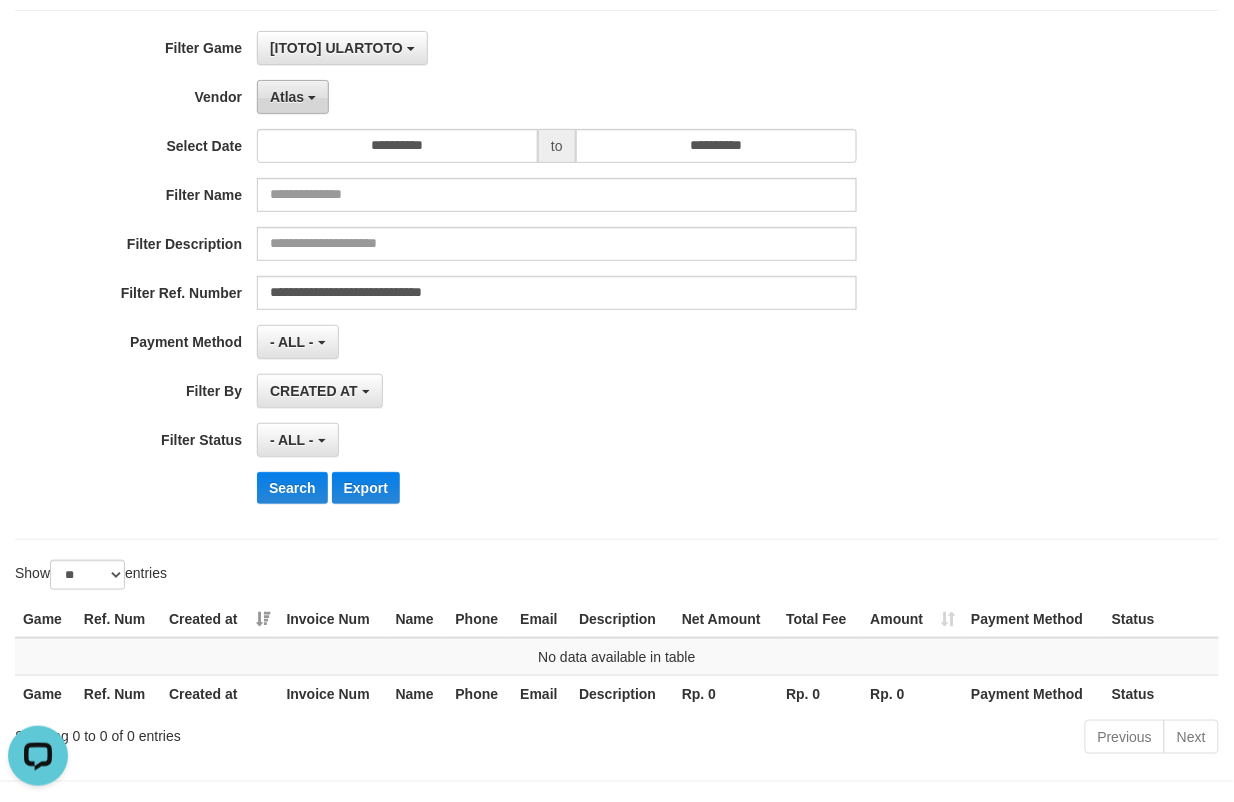 click on "Atlas" at bounding box center (293, 97) 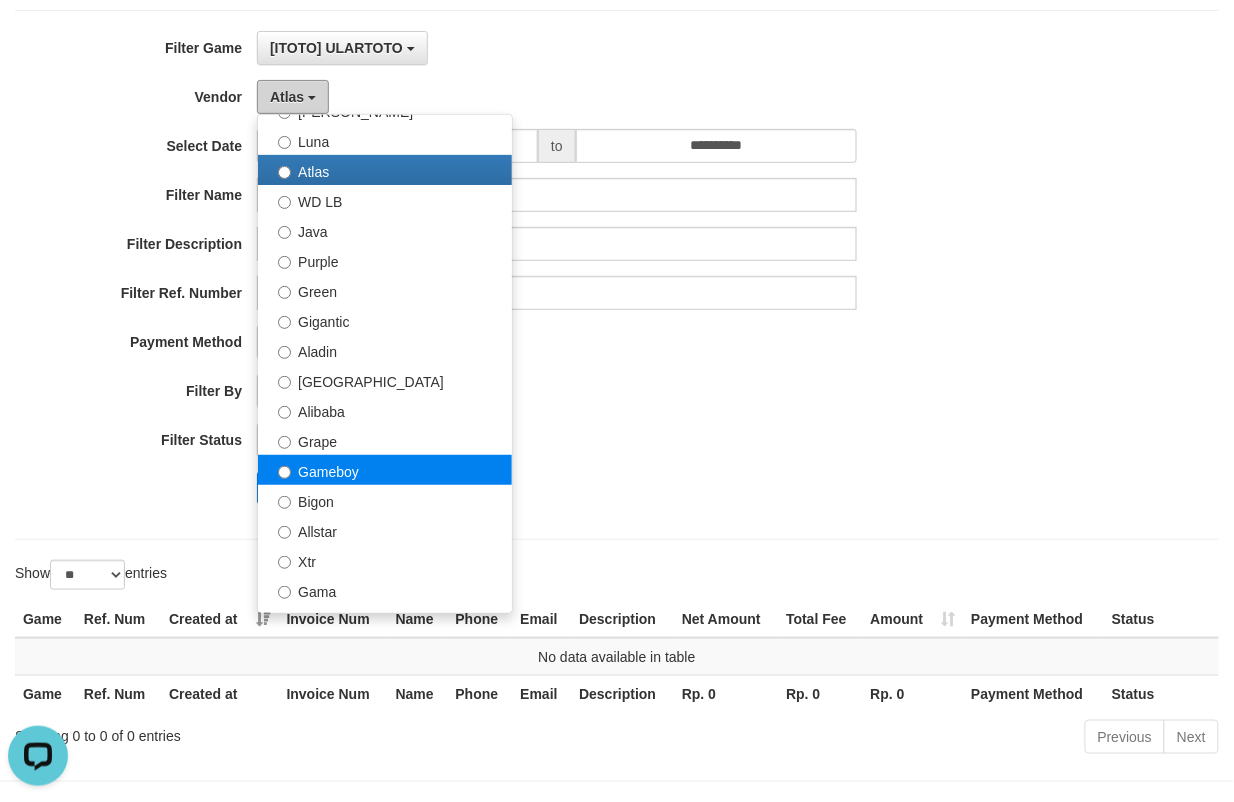 scroll, scrollTop: 177, scrollLeft: 0, axis: vertical 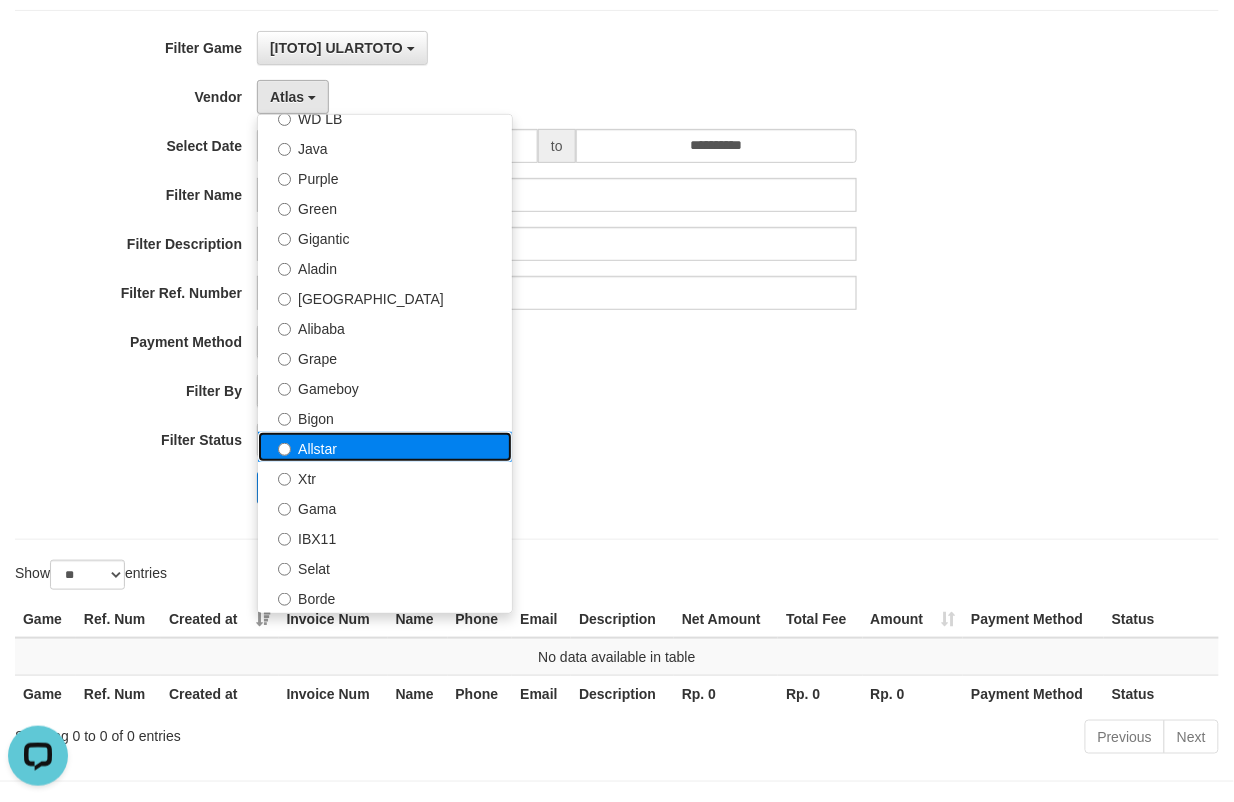 click on "Allstar" at bounding box center [385, 447] 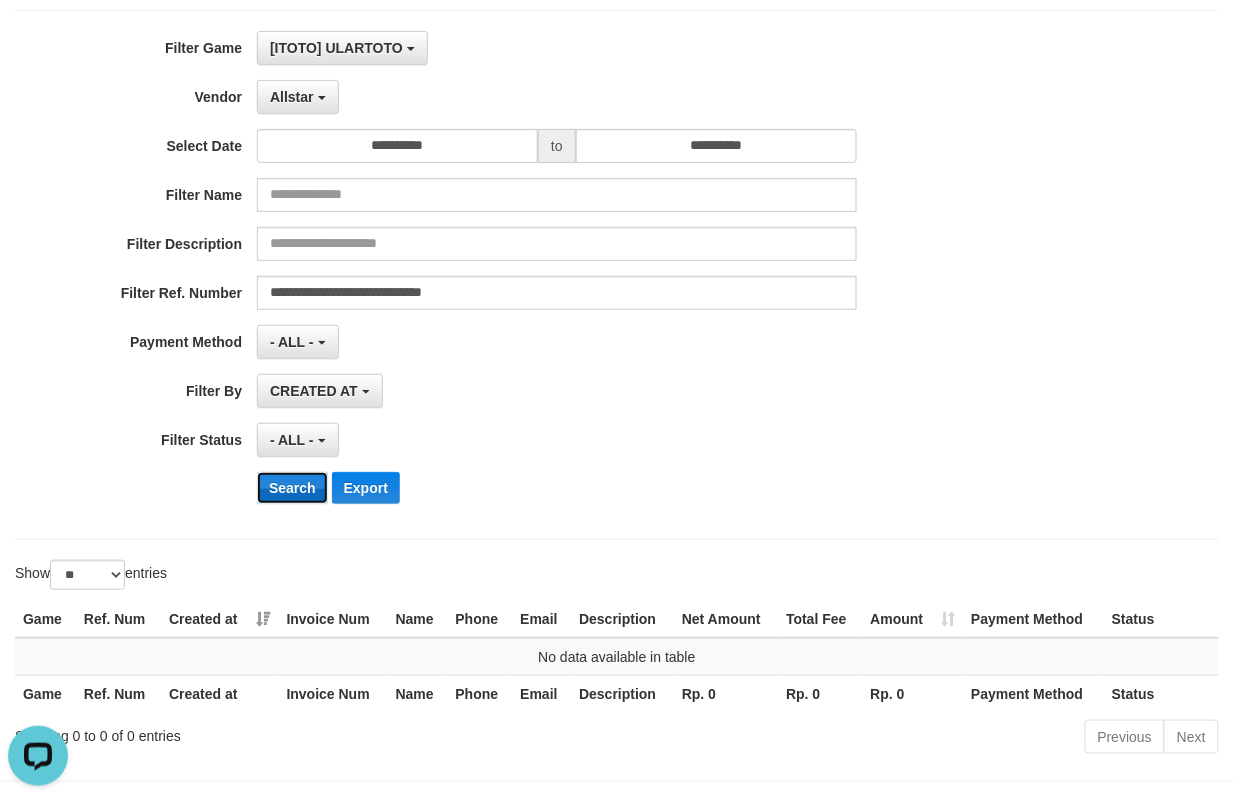 click on "Search" at bounding box center (292, 488) 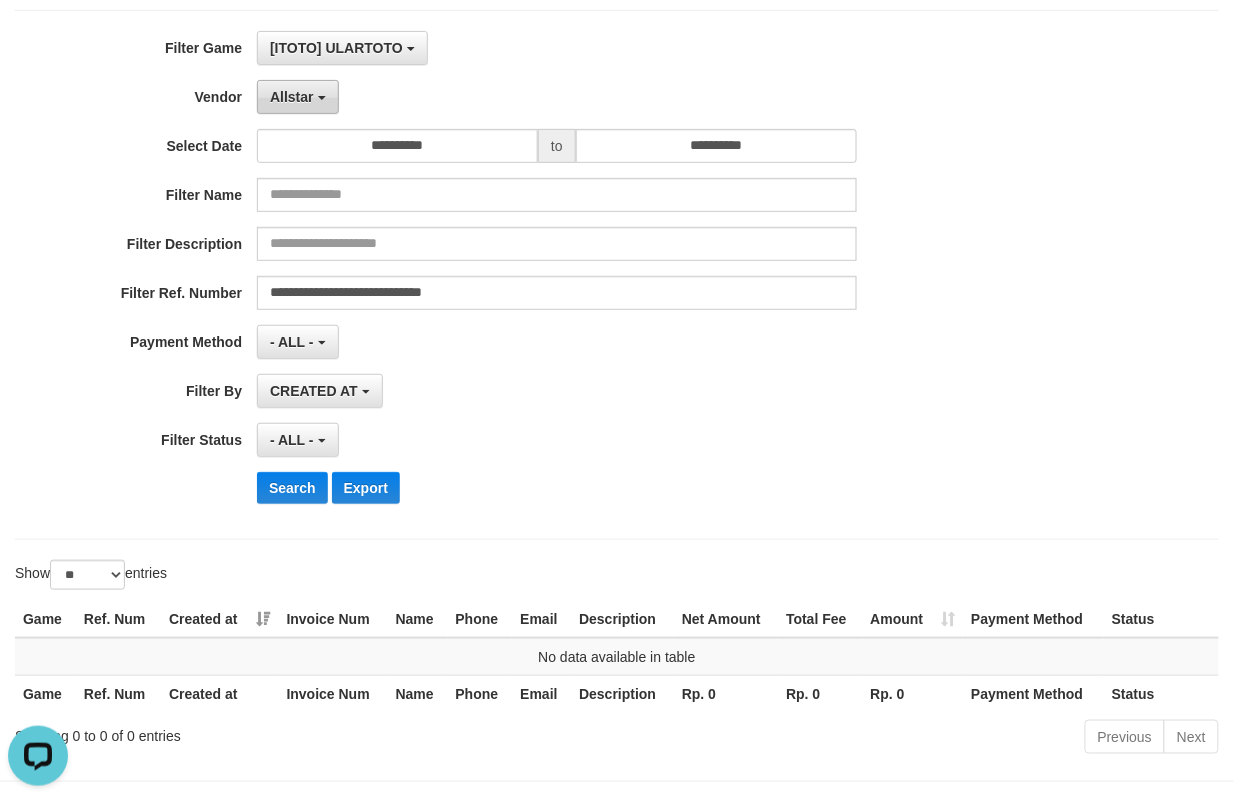 click on "Allstar" at bounding box center (292, 97) 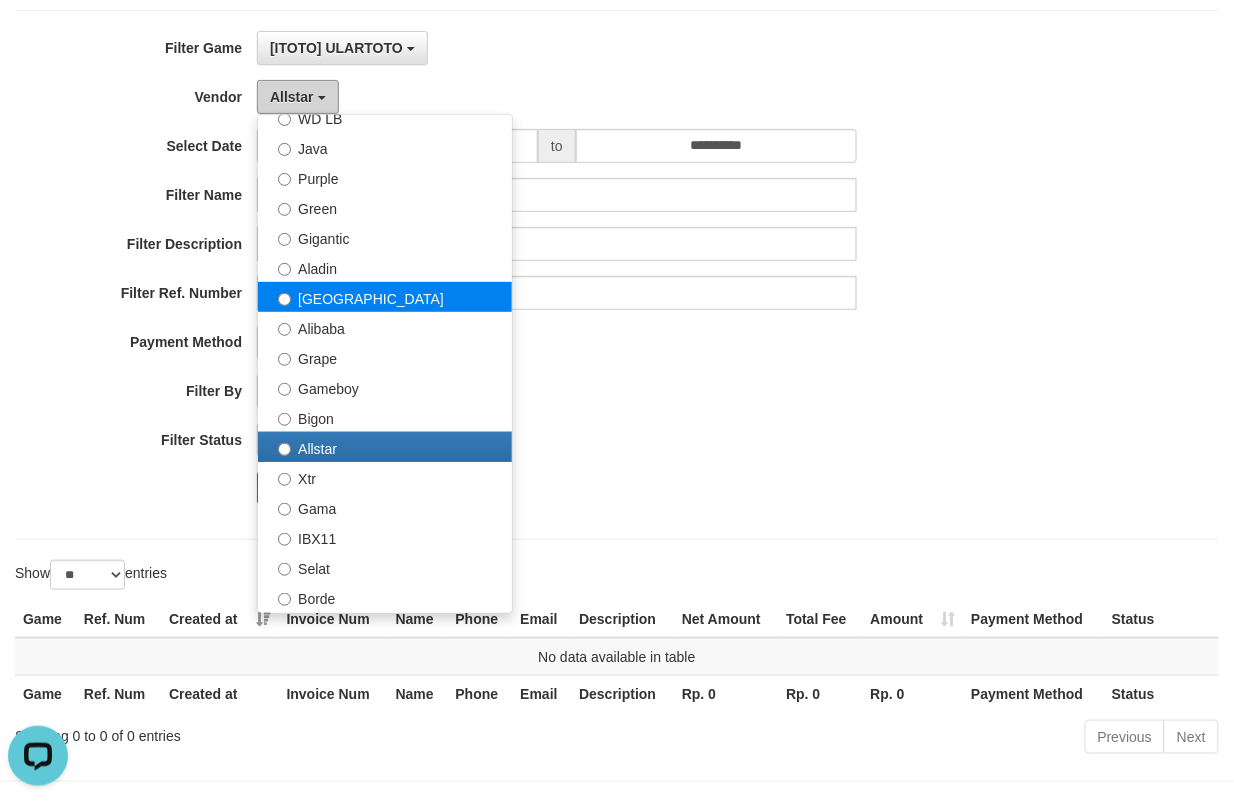 scroll, scrollTop: 0, scrollLeft: 0, axis: both 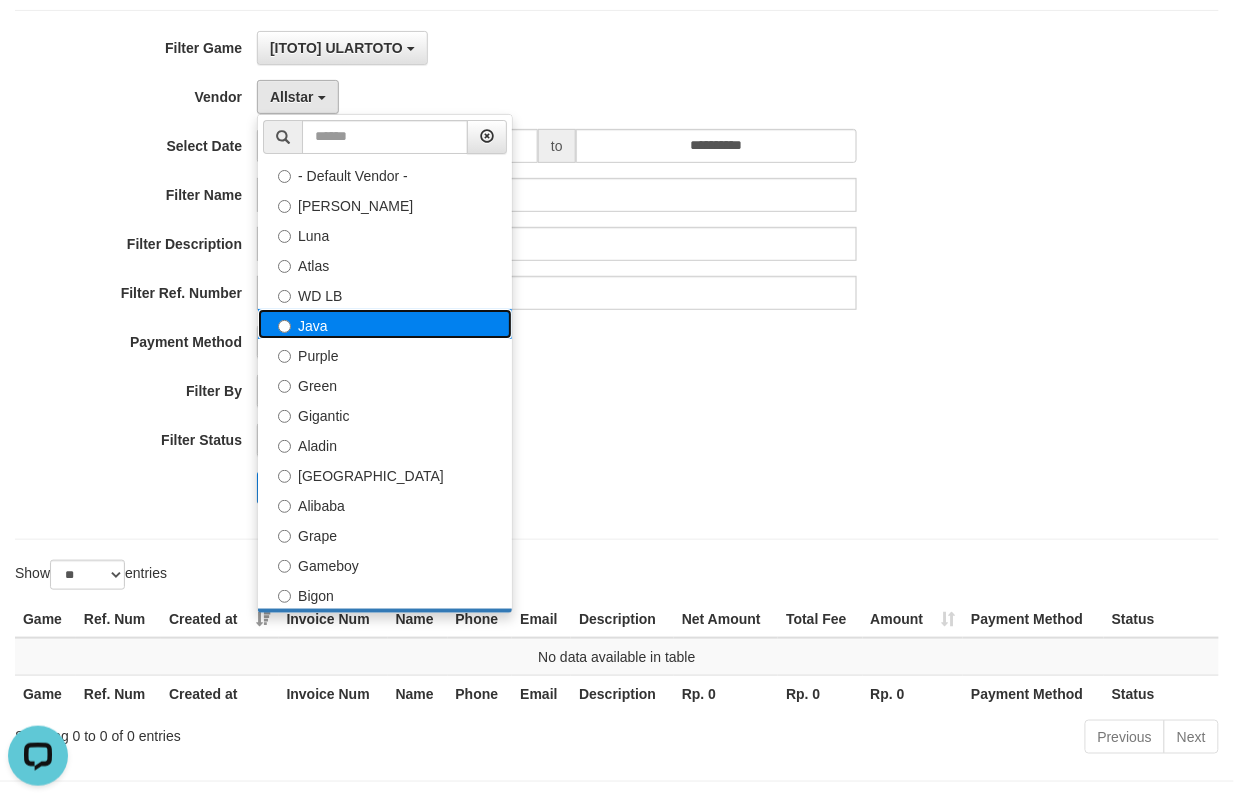 click on "Java" at bounding box center [385, 324] 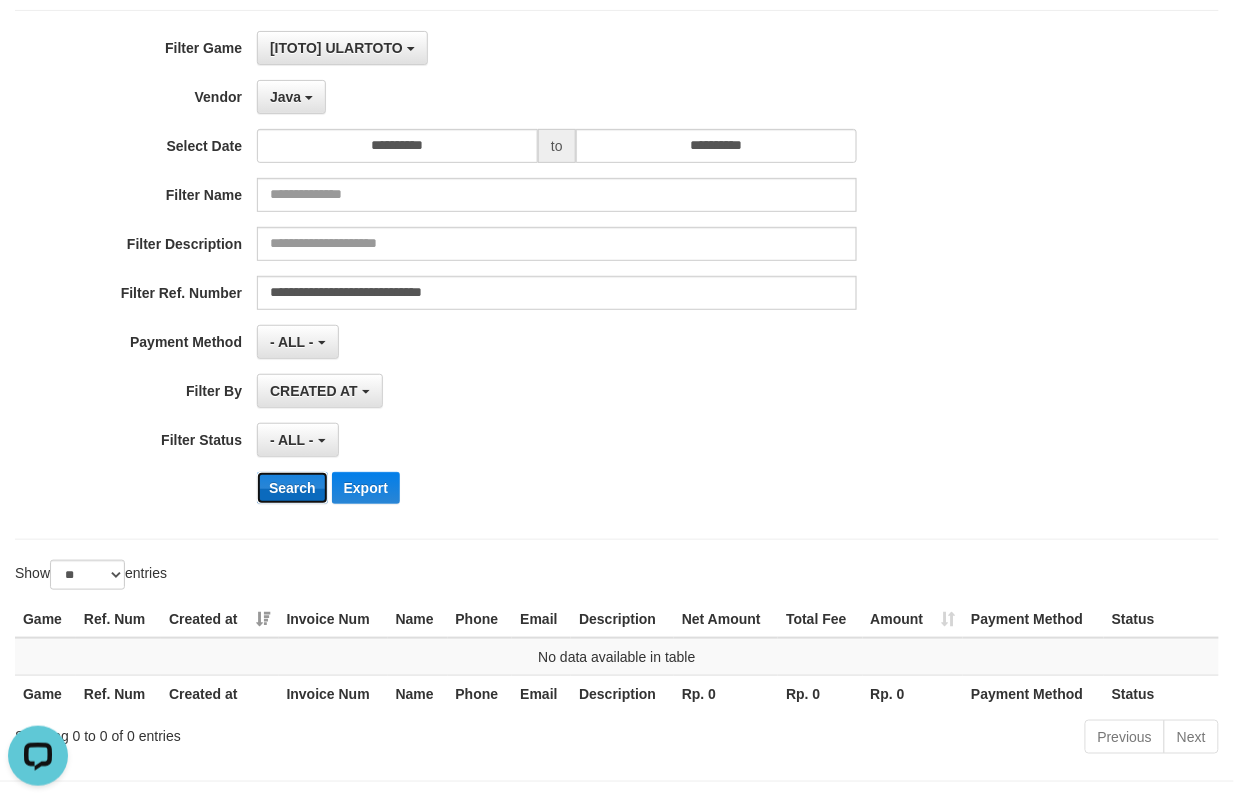 click on "Search" at bounding box center (292, 488) 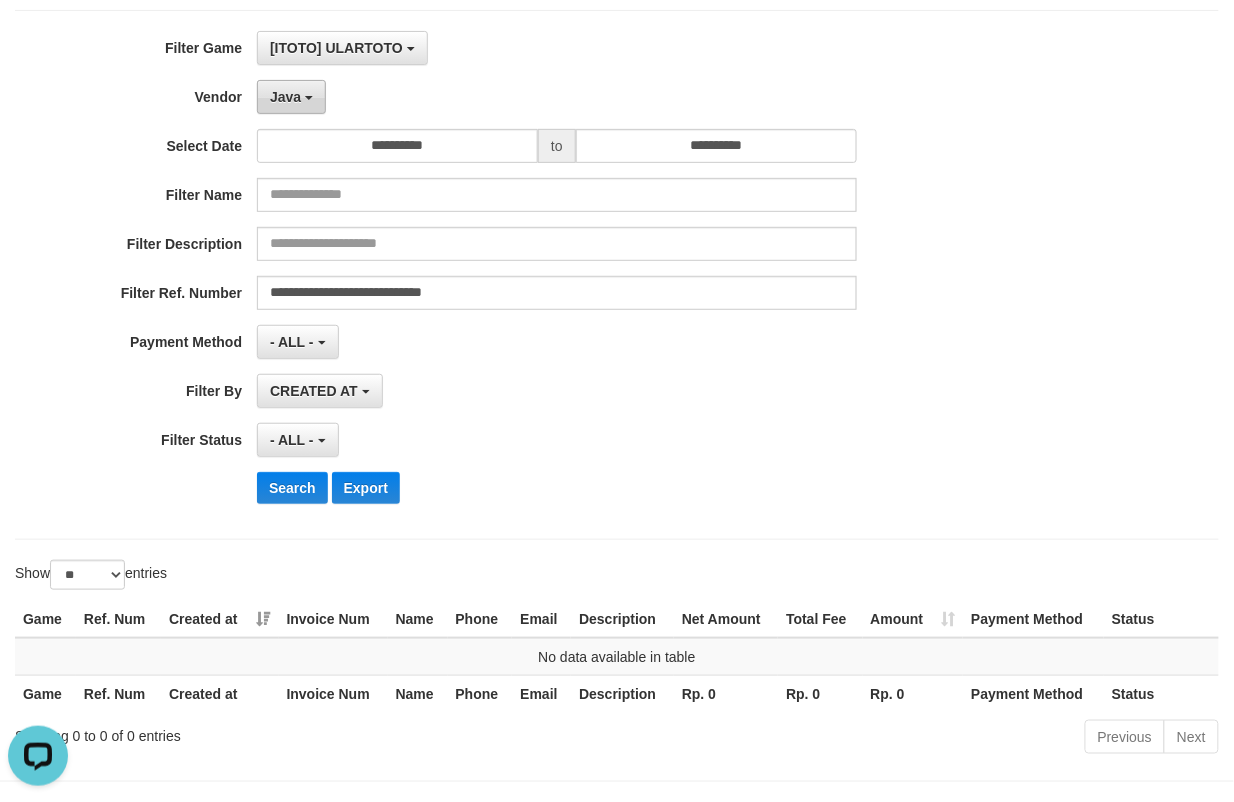 click on "Java" at bounding box center [285, 97] 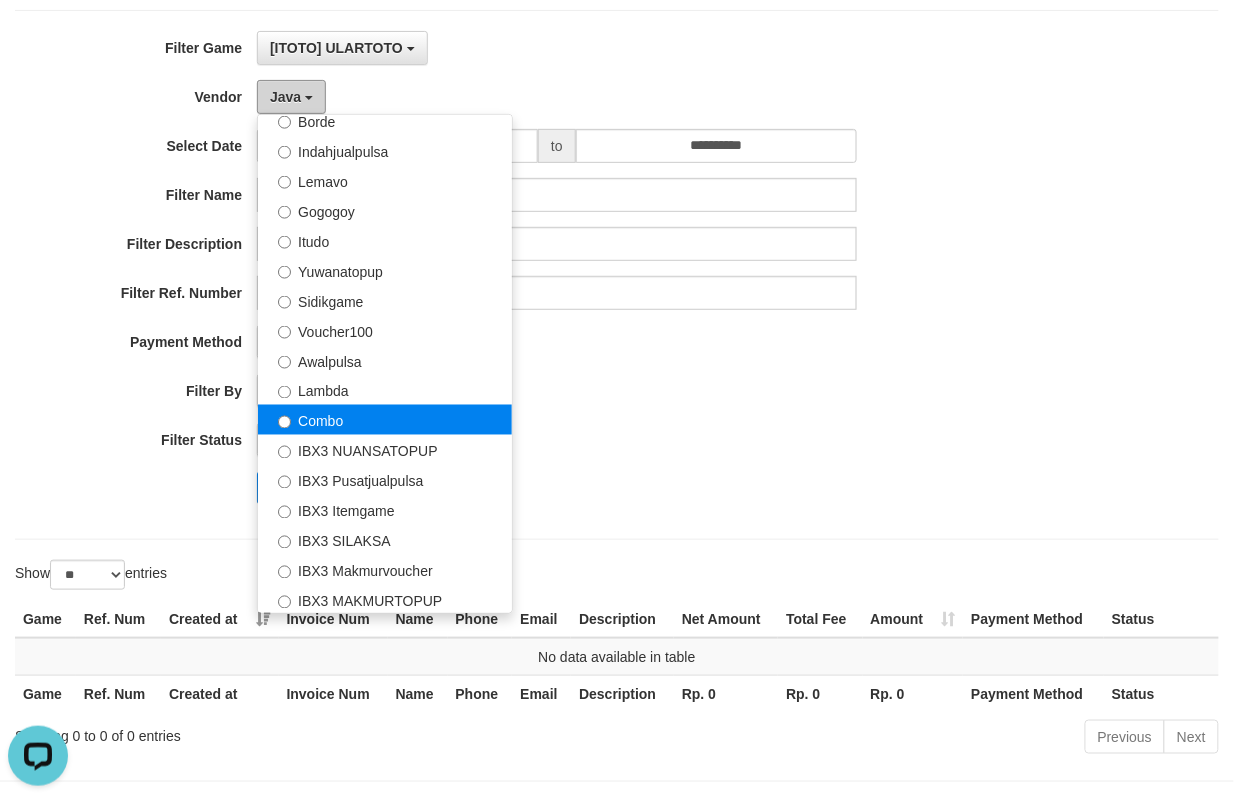 scroll, scrollTop: 688, scrollLeft: 0, axis: vertical 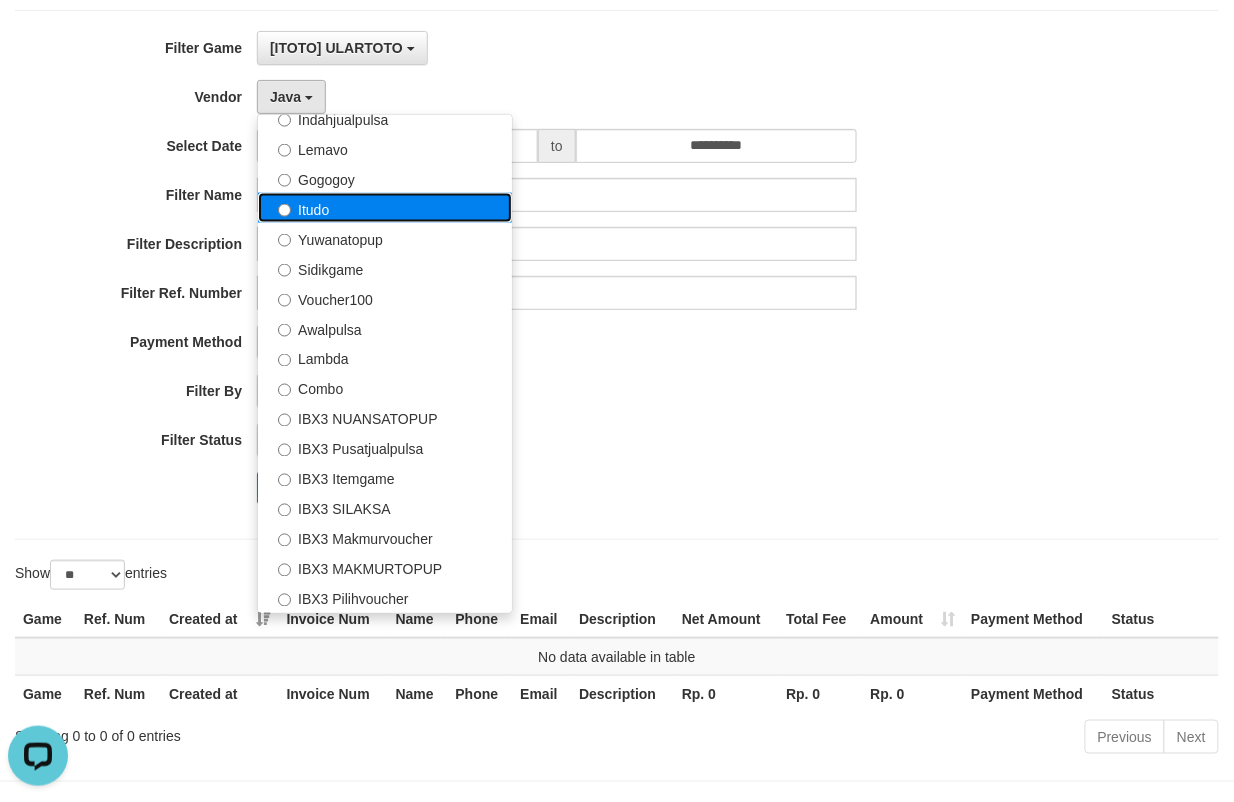 click on "Itudo" at bounding box center (385, 208) 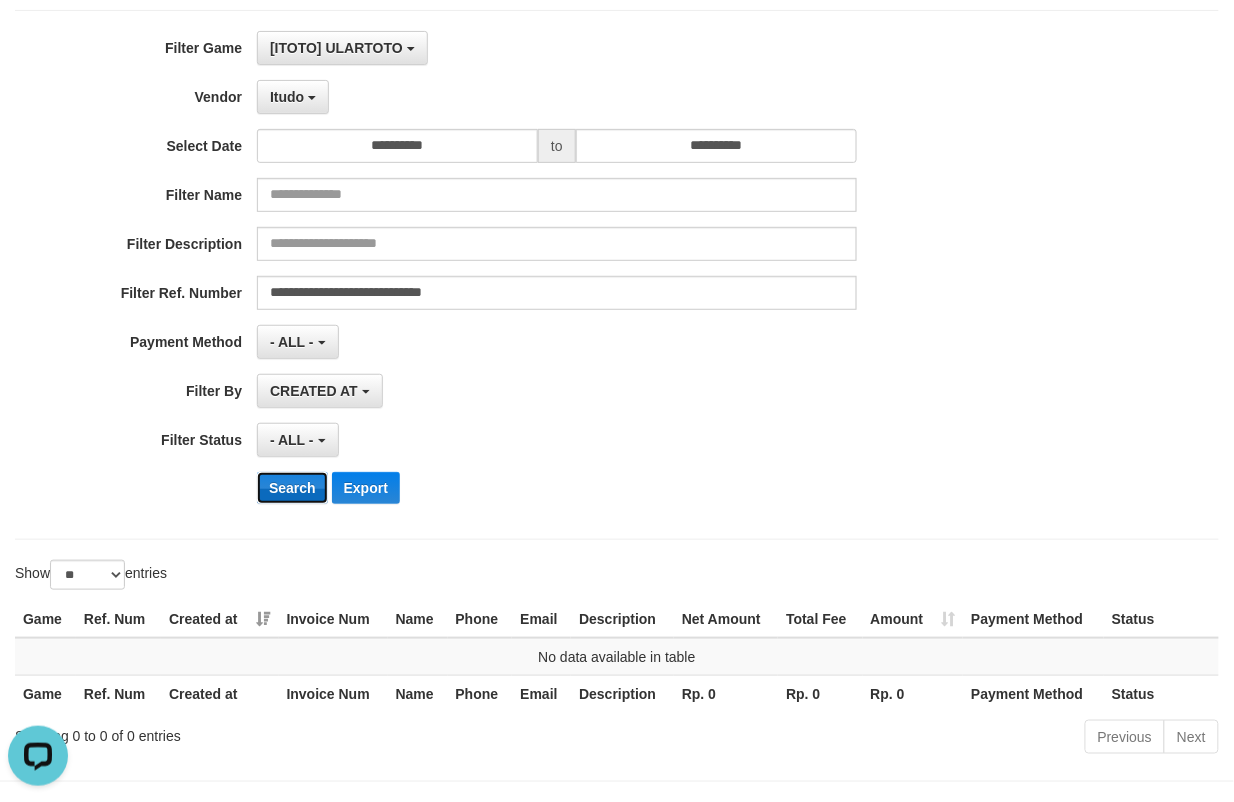 click on "Search" at bounding box center [292, 488] 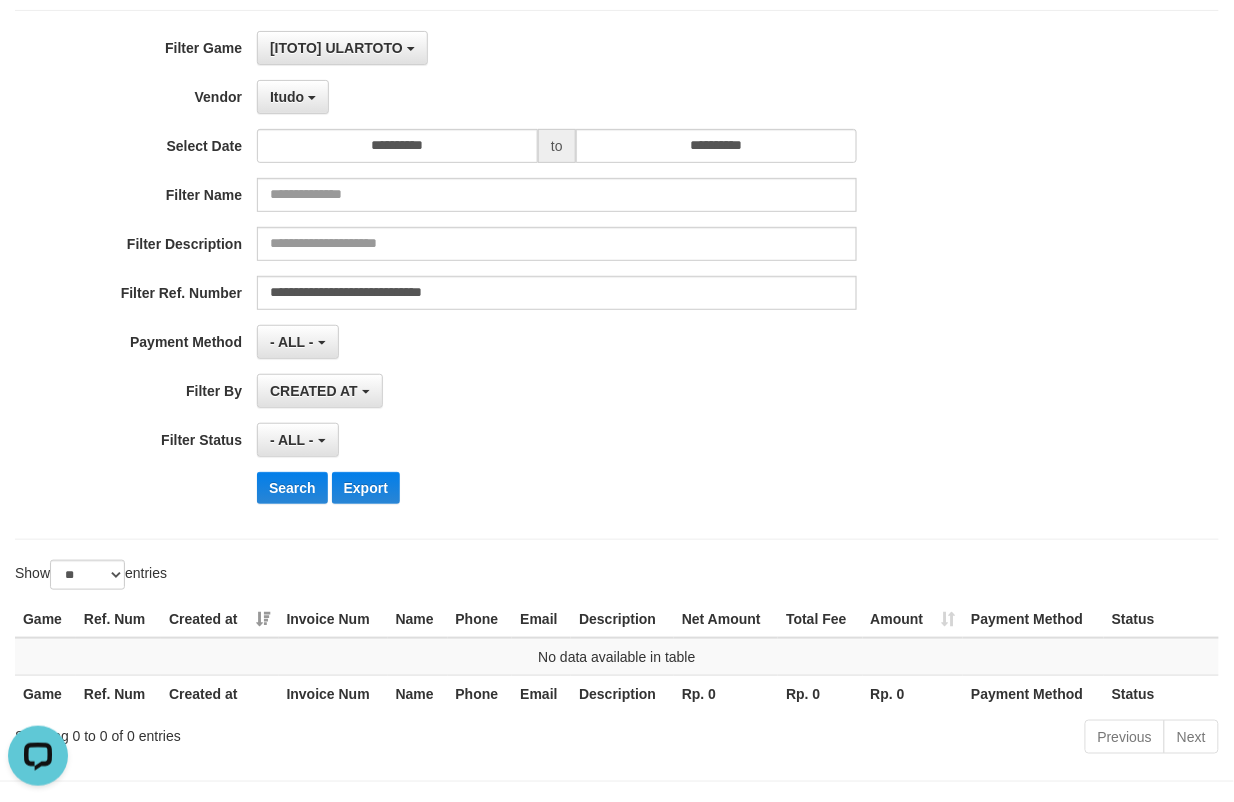 drag, startPoint x: 316, startPoint y: 126, endPoint x: 308, endPoint y: 97, distance: 30.083218 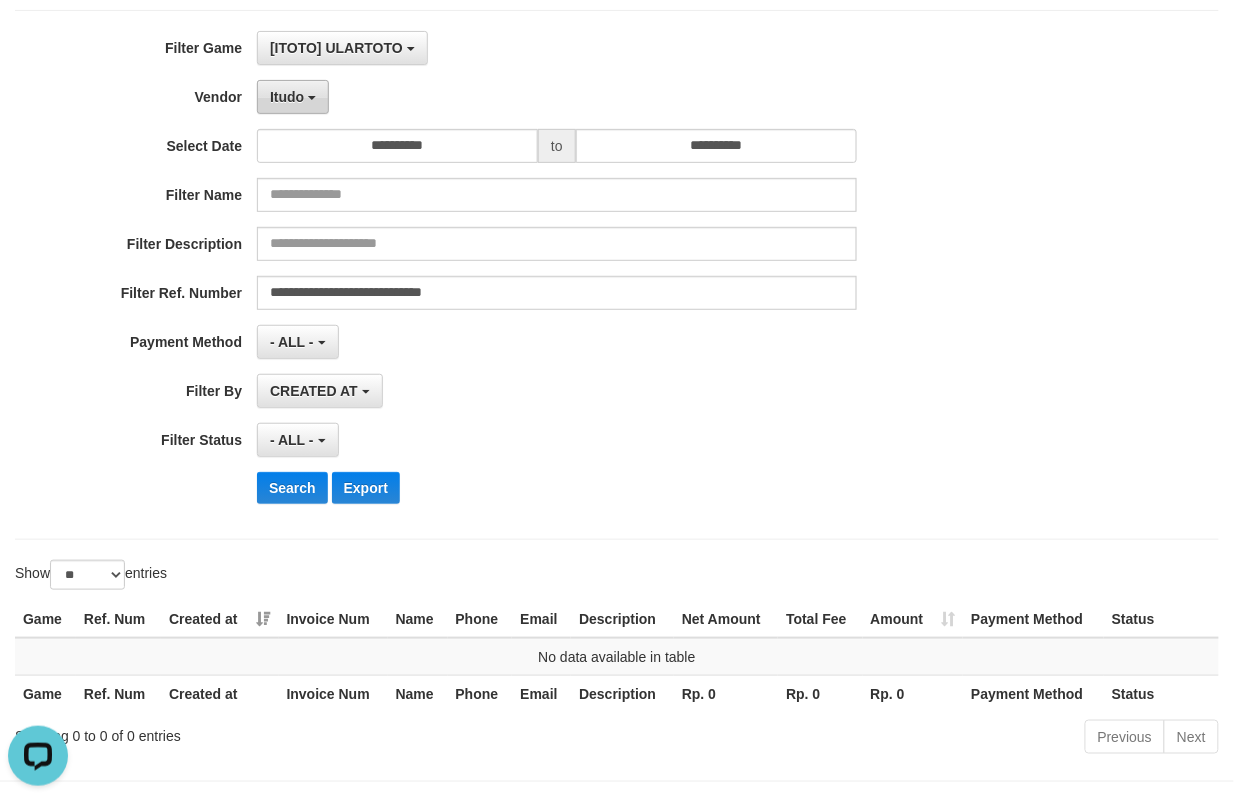 click at bounding box center [312, 98] 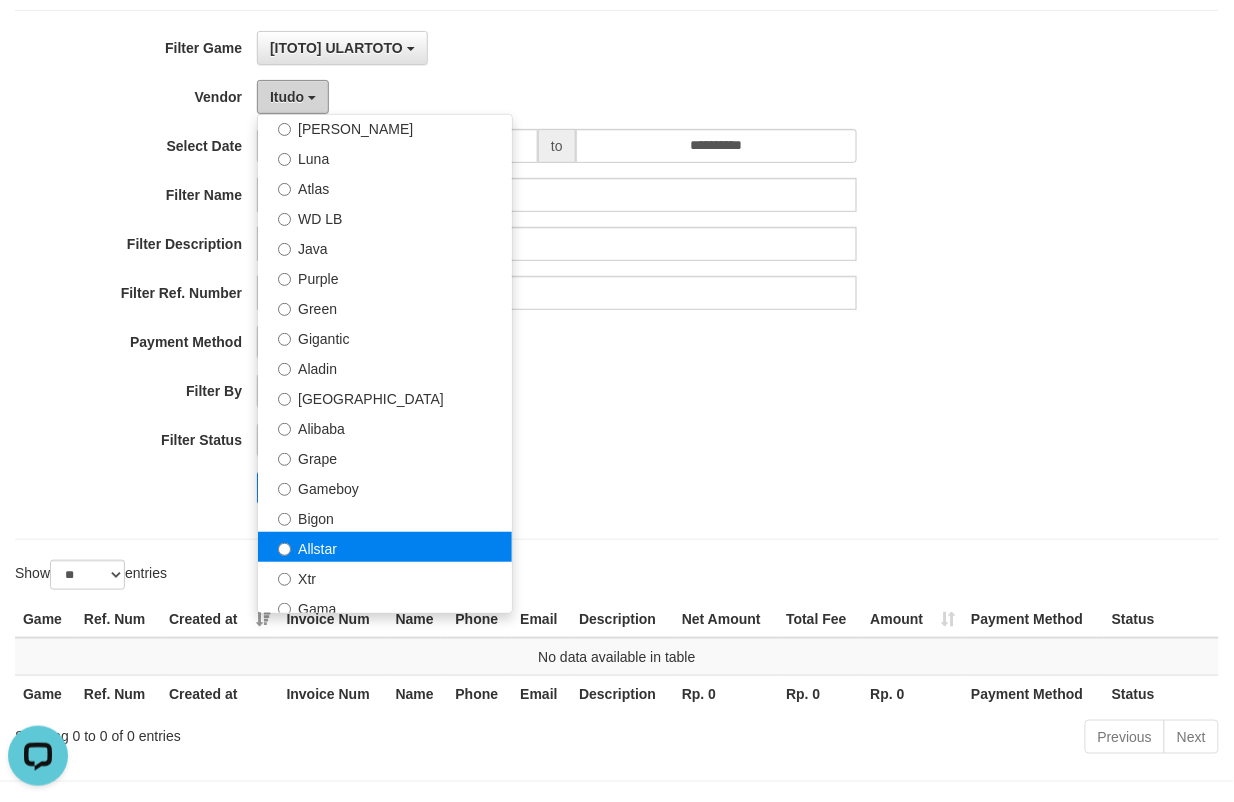 scroll, scrollTop: 0, scrollLeft: 0, axis: both 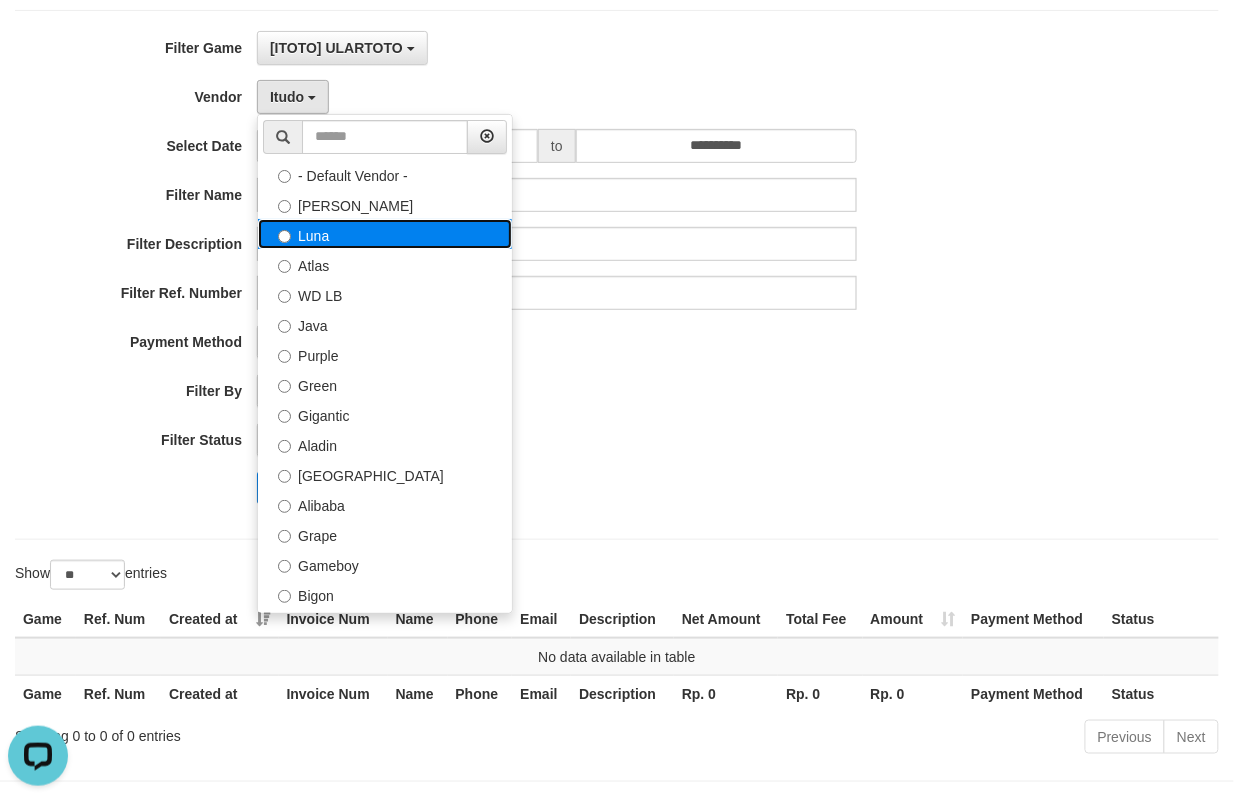 click on "Luna" at bounding box center (385, 234) 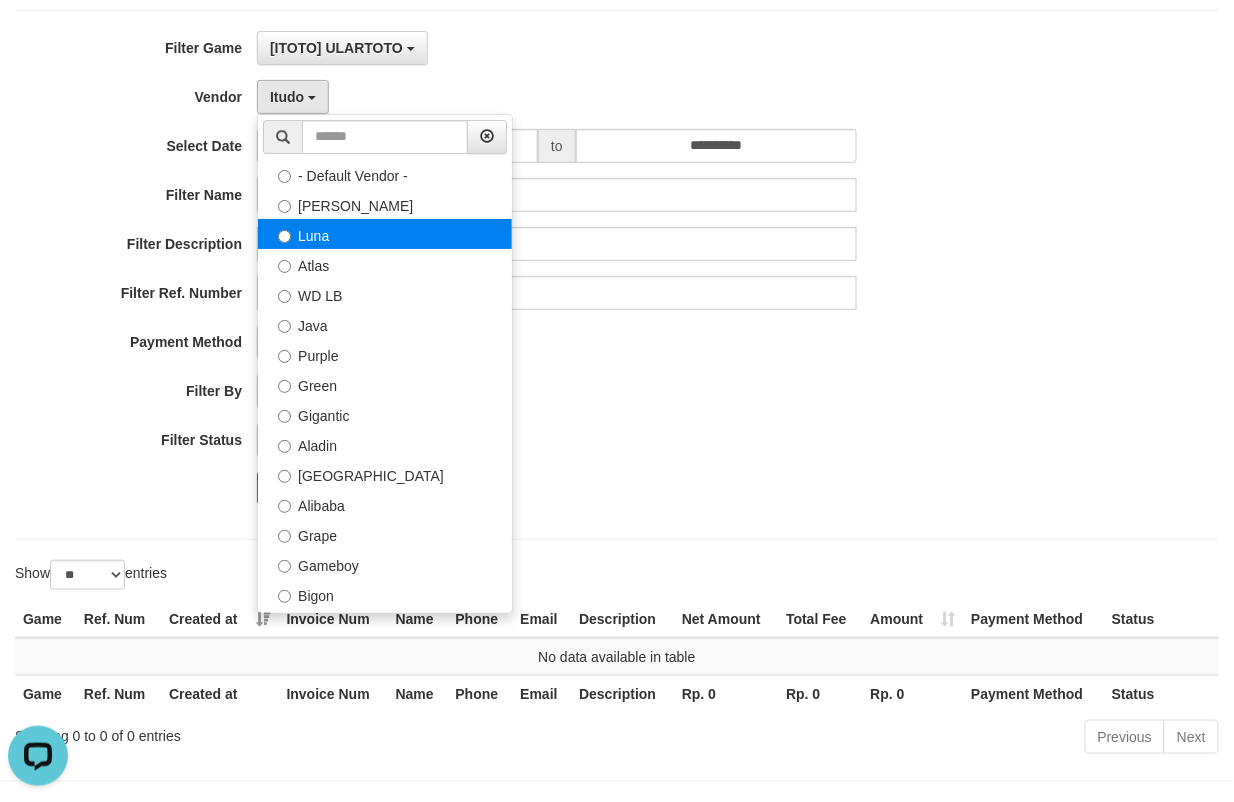 select on "**********" 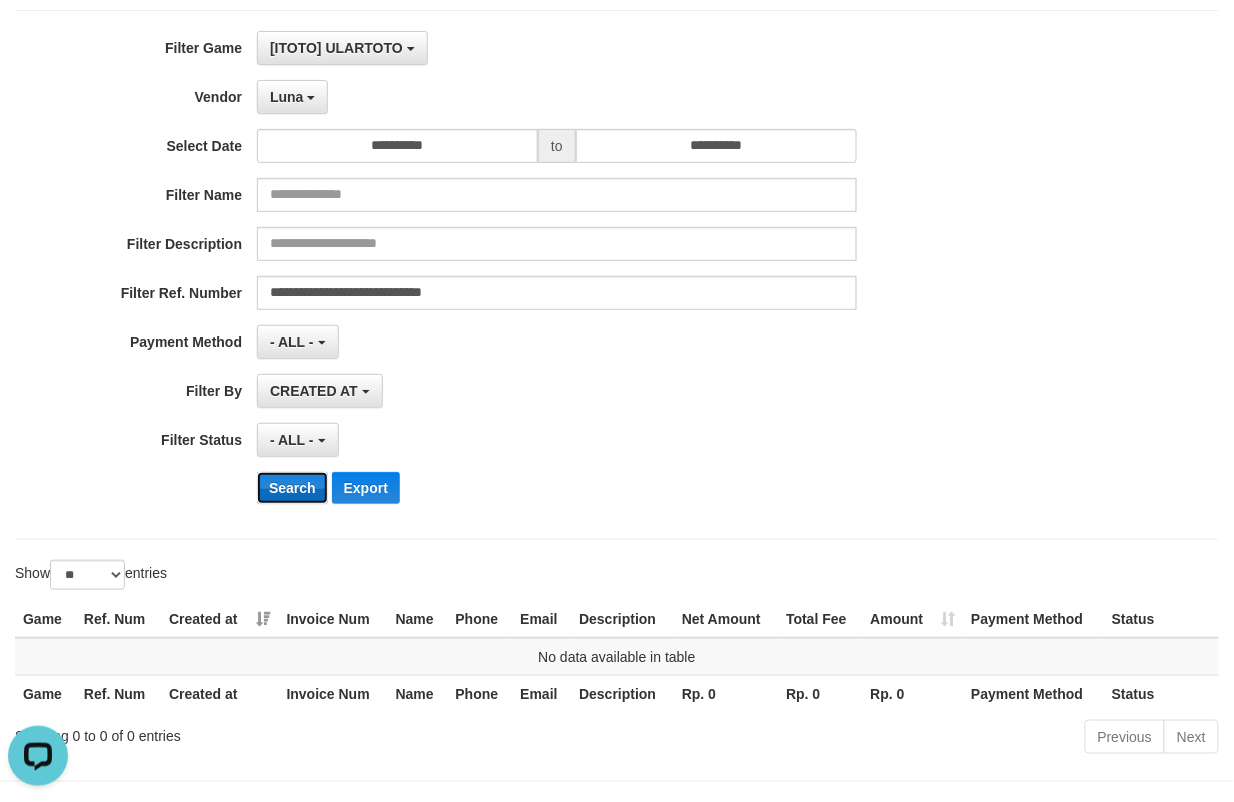click on "Search" at bounding box center [292, 488] 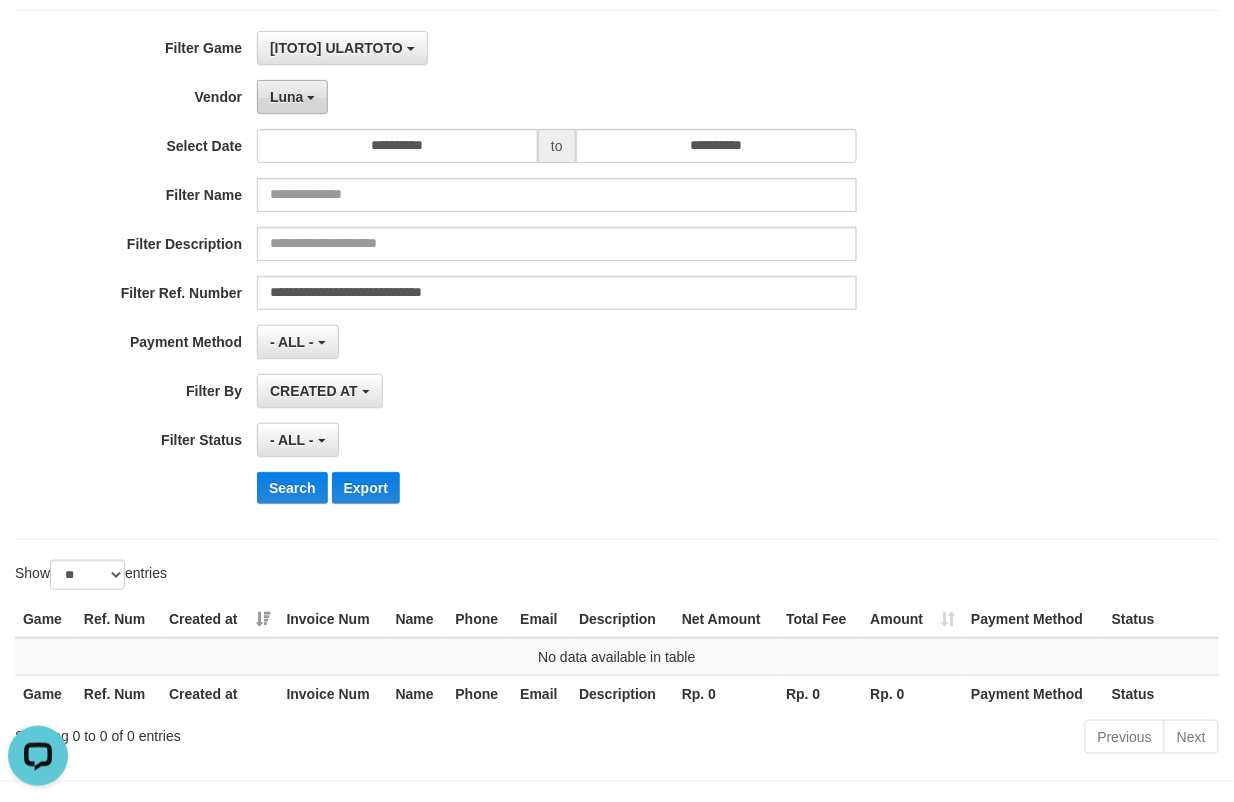 click on "Luna" at bounding box center (292, 97) 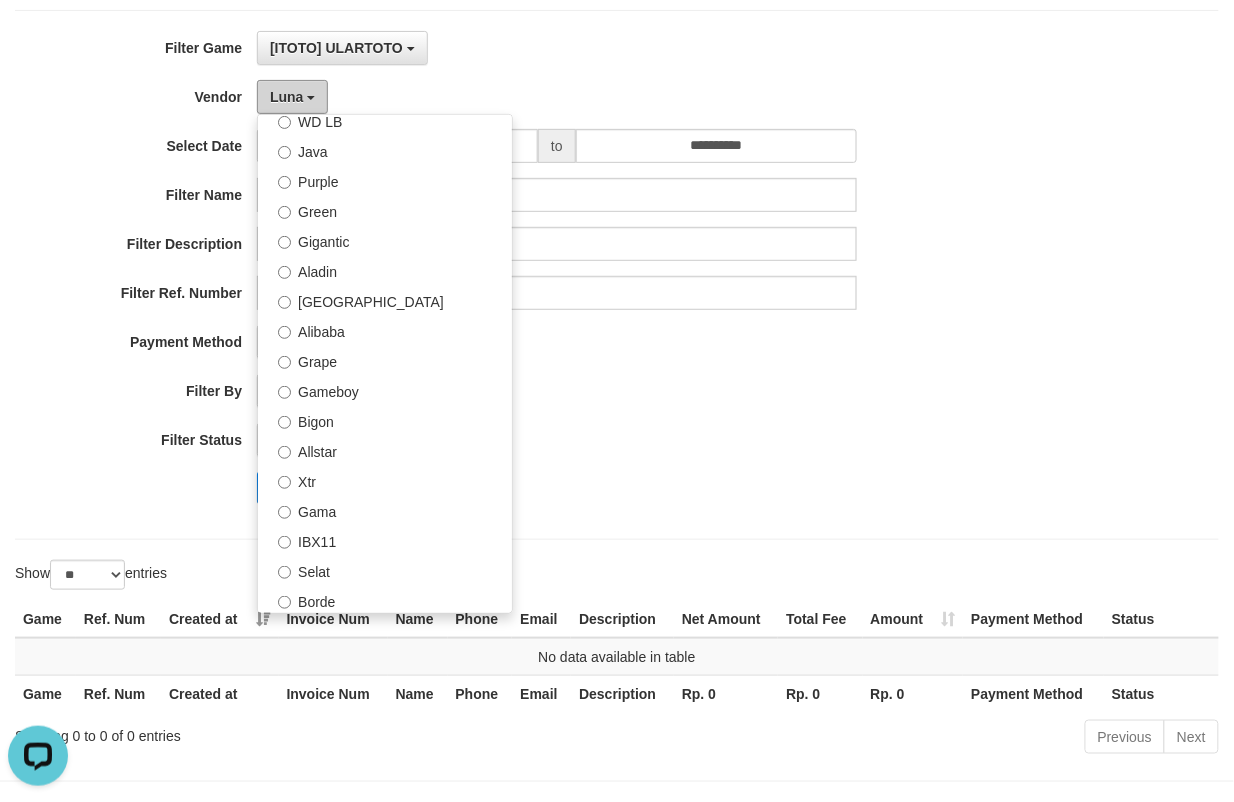 scroll, scrollTop: 154, scrollLeft: 0, axis: vertical 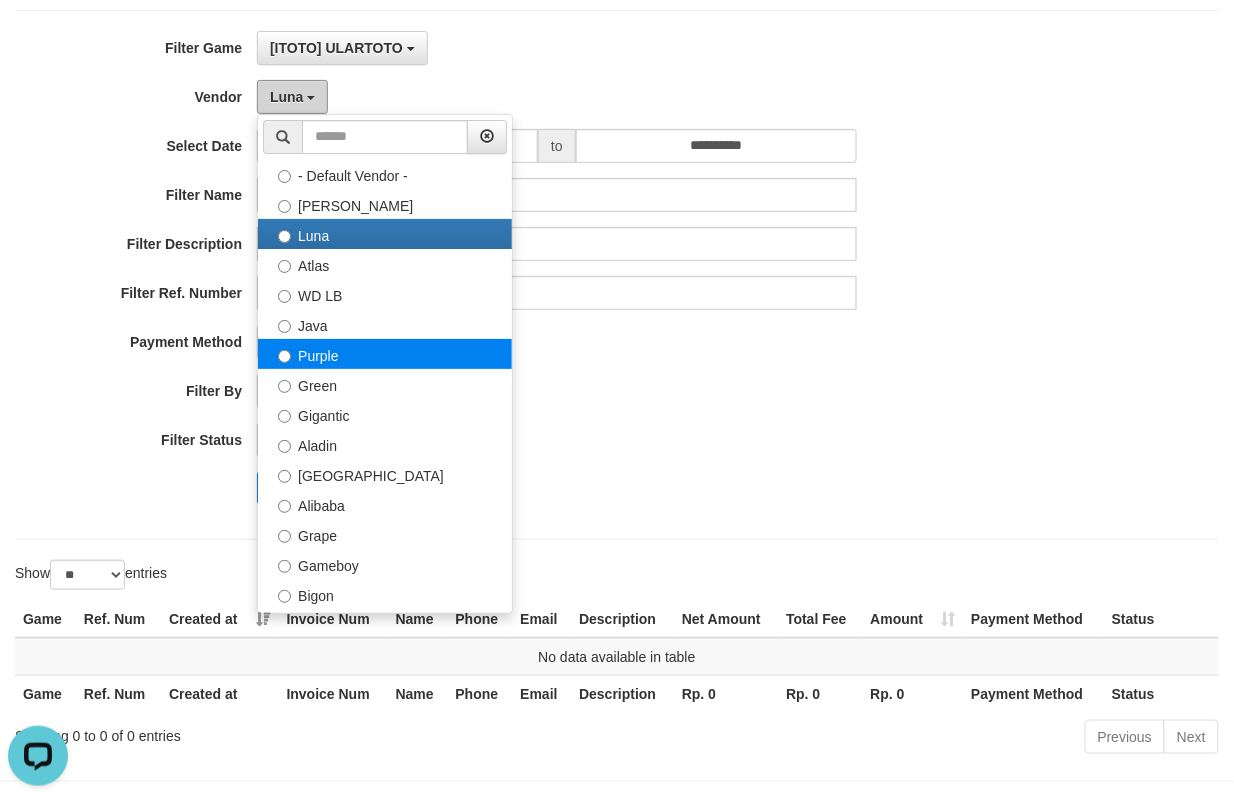 type 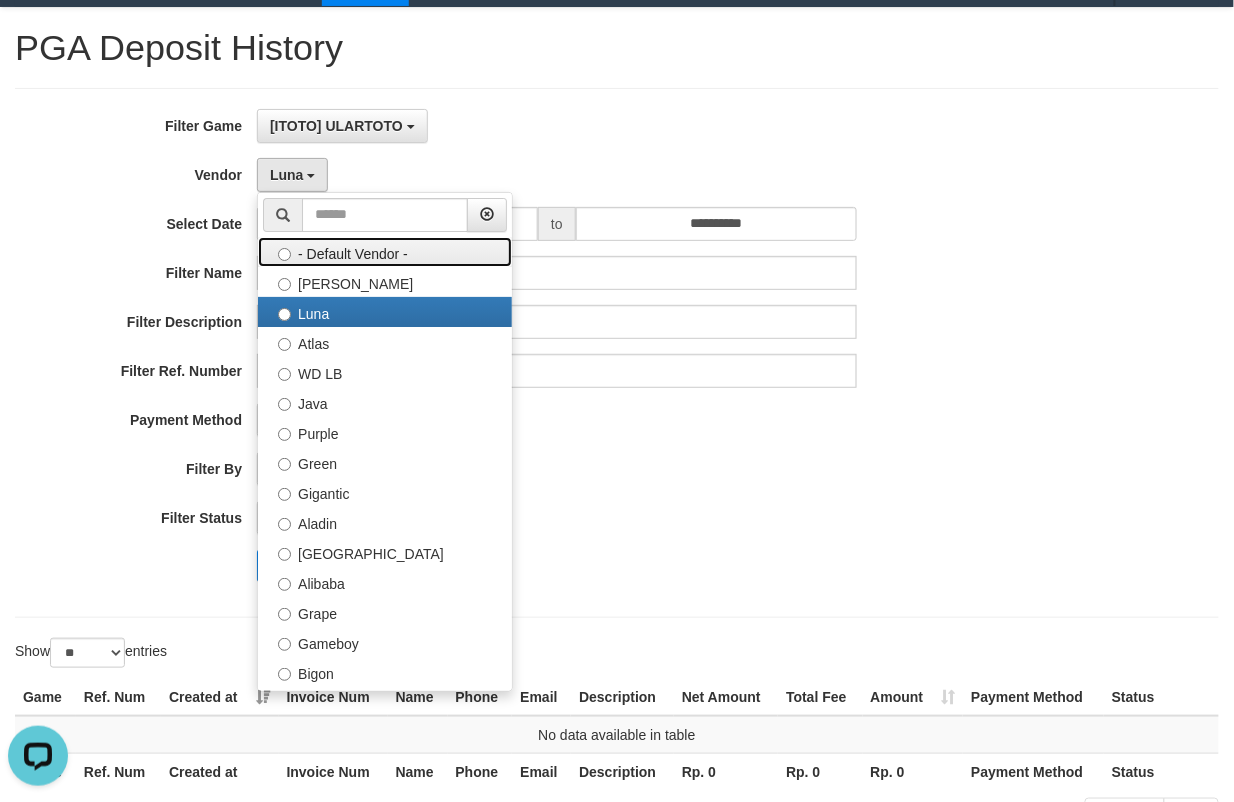 scroll, scrollTop: 0, scrollLeft: 0, axis: both 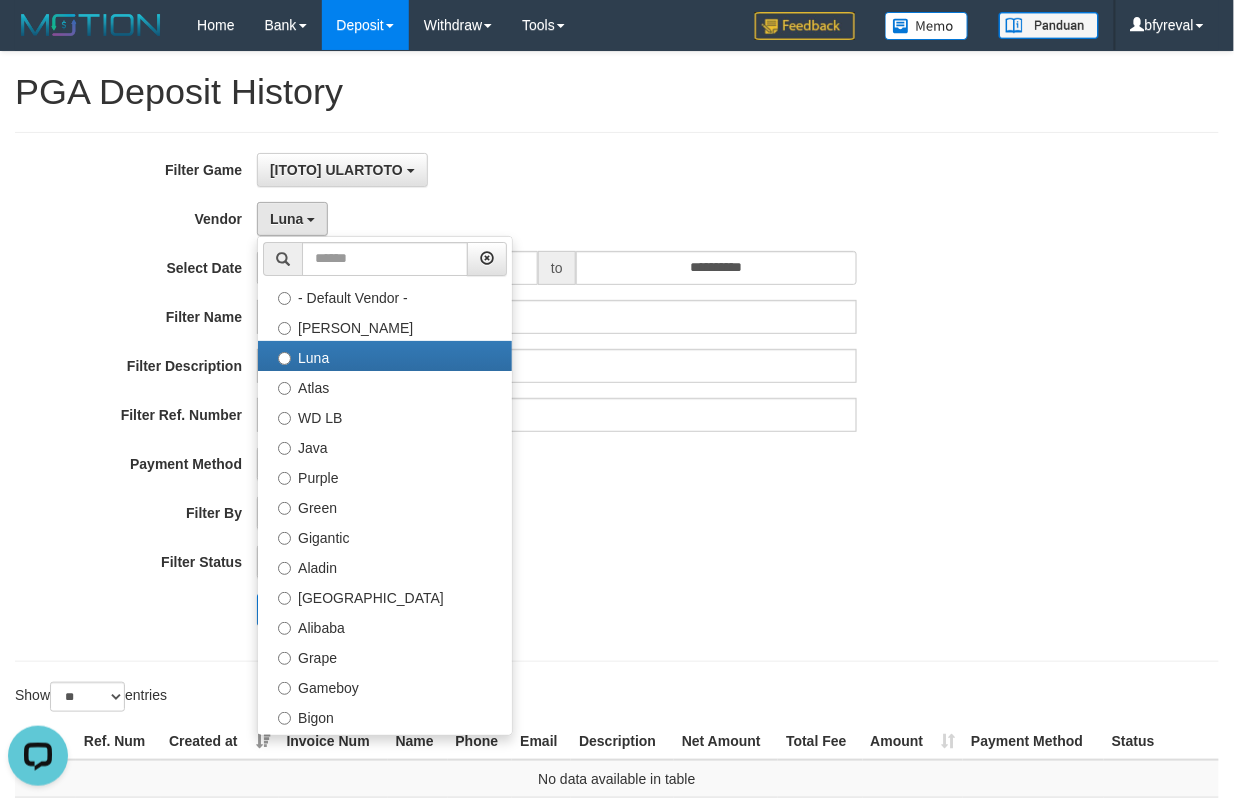 click on "**********" at bounding box center (514, 513) 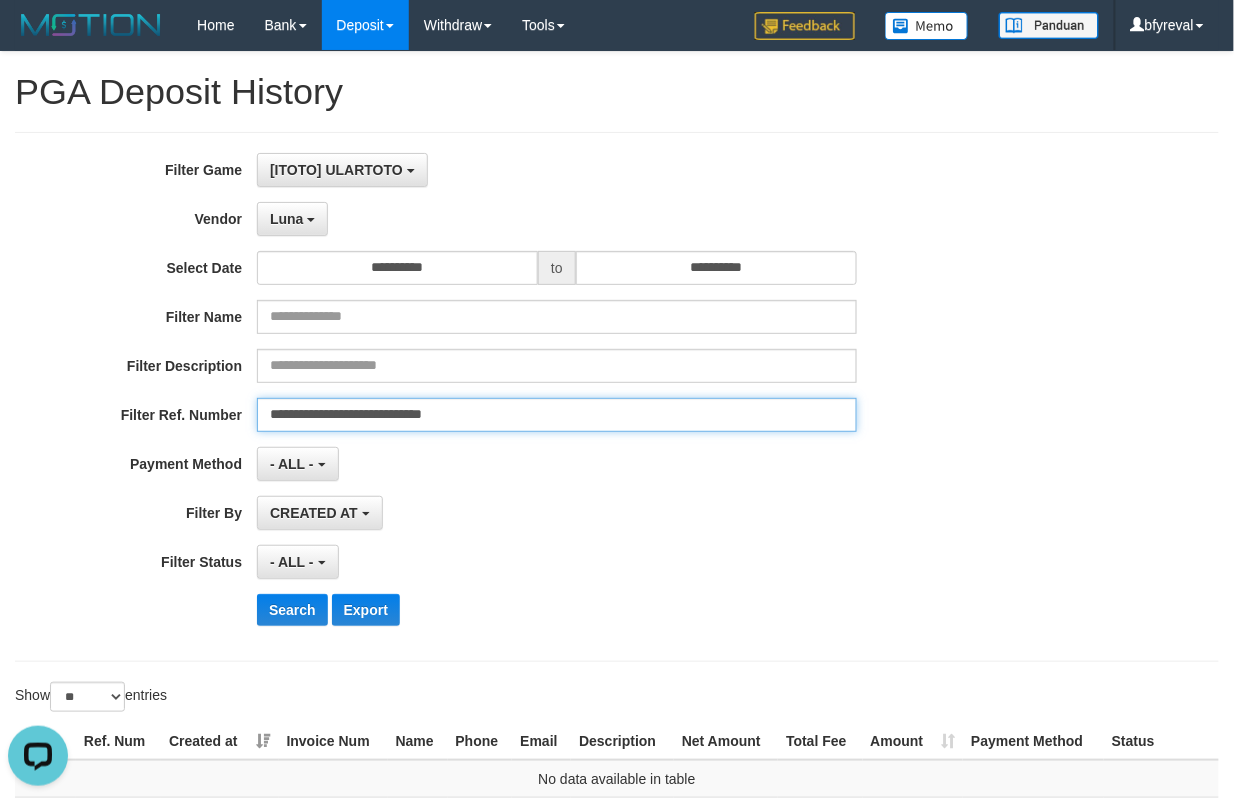 click on "**********" at bounding box center (557, 415) 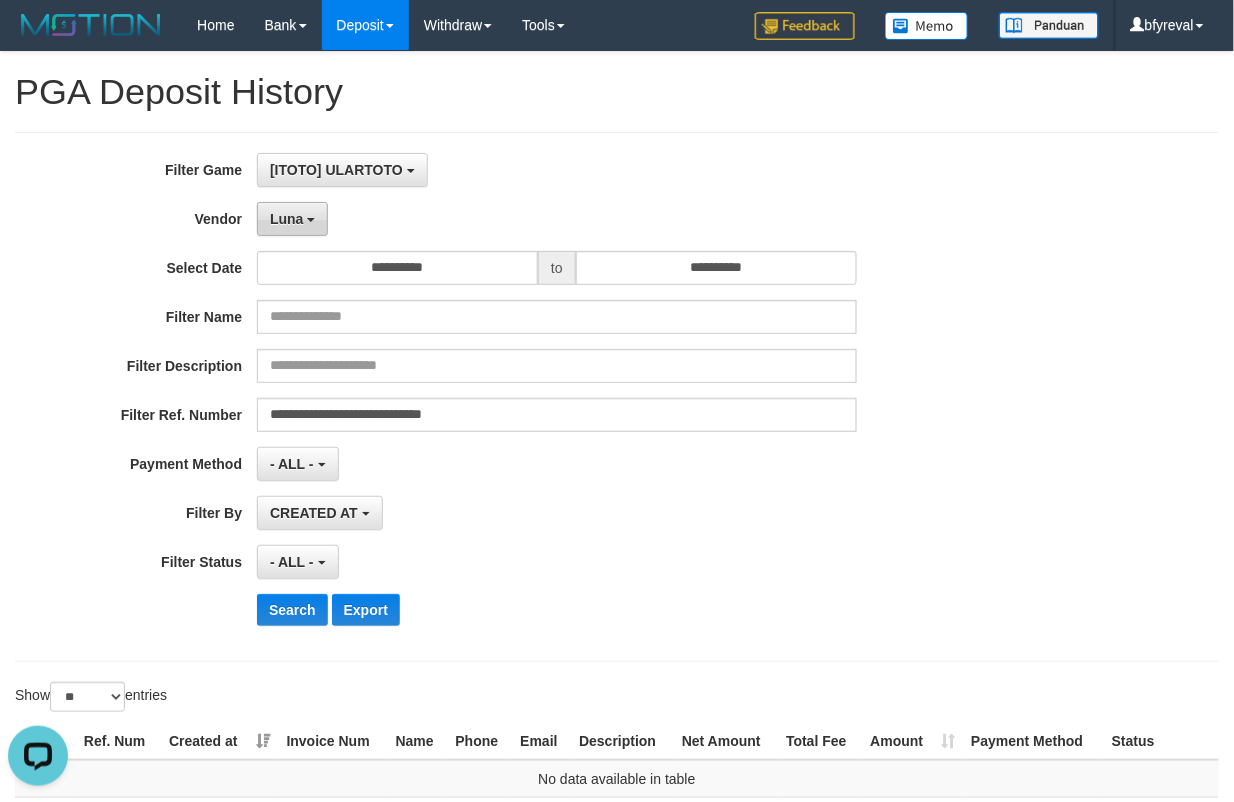 click on "Luna" at bounding box center (286, 219) 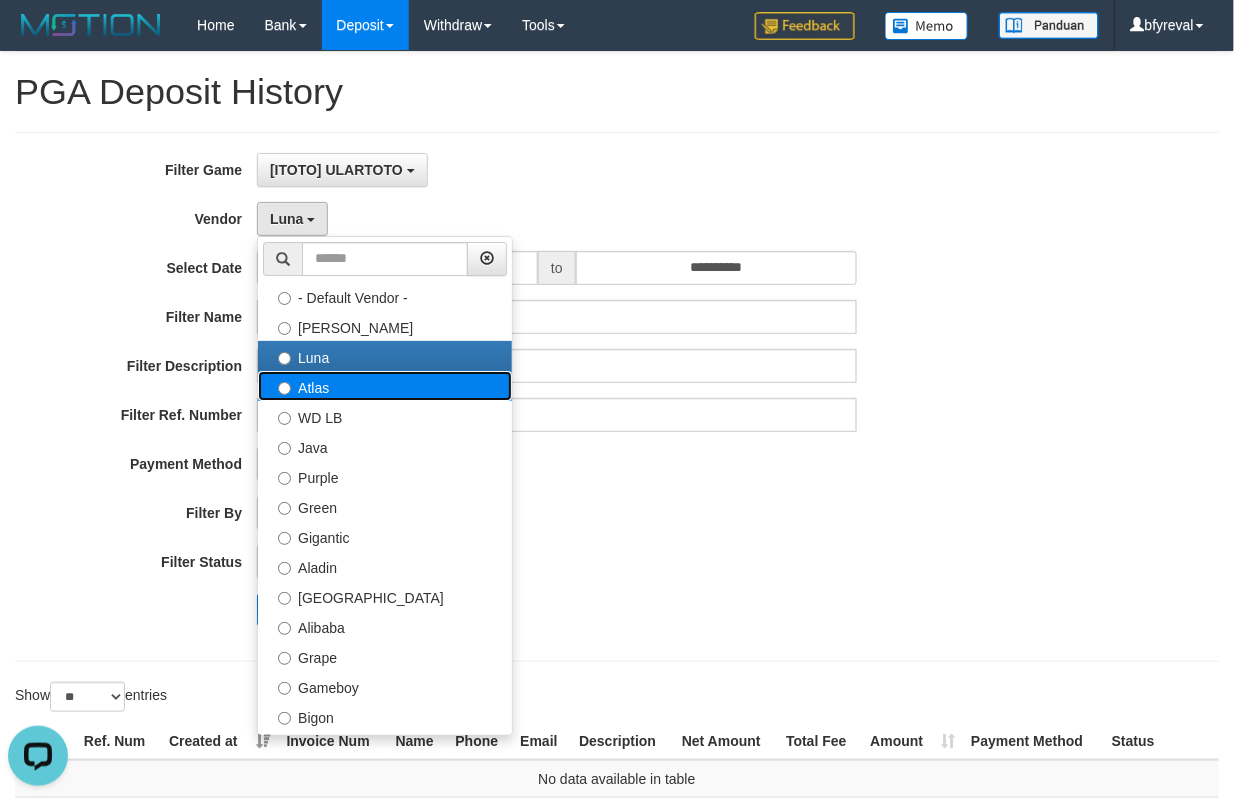 click on "Atlas" at bounding box center [385, 386] 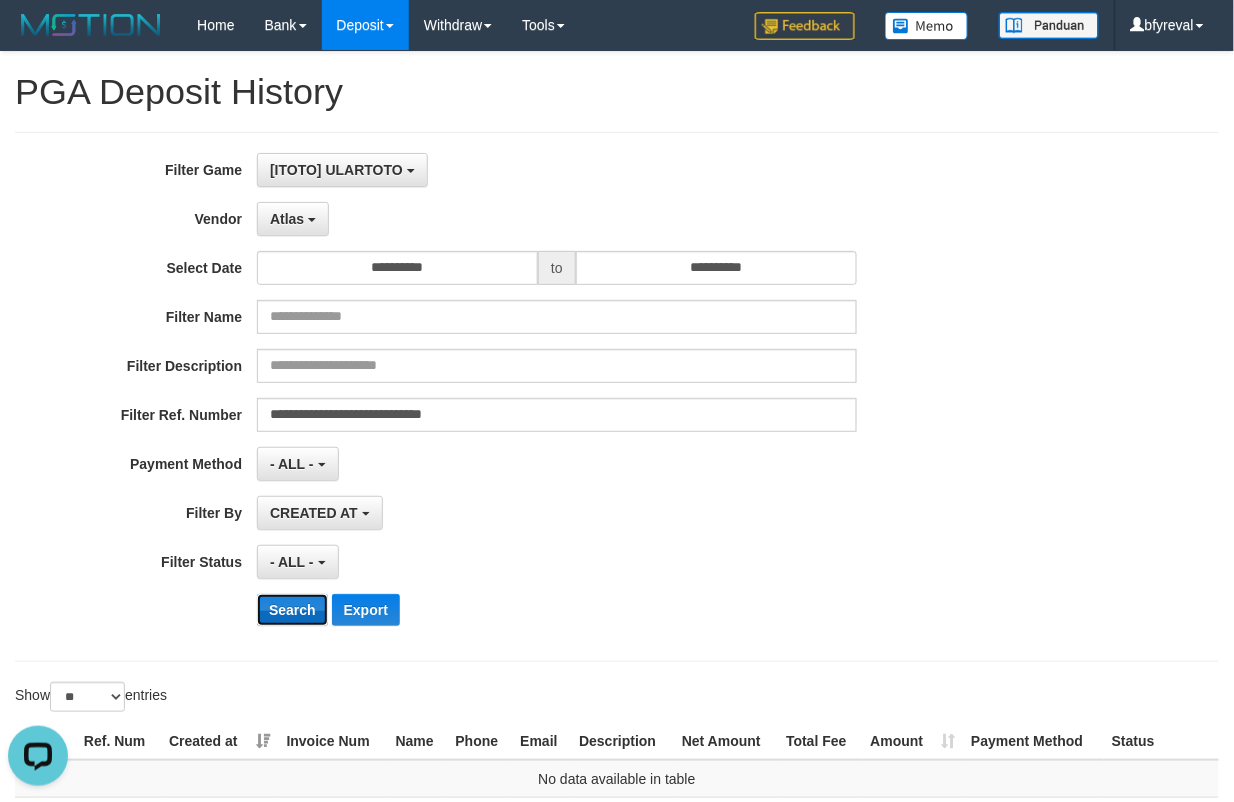 click on "Search" at bounding box center (292, 610) 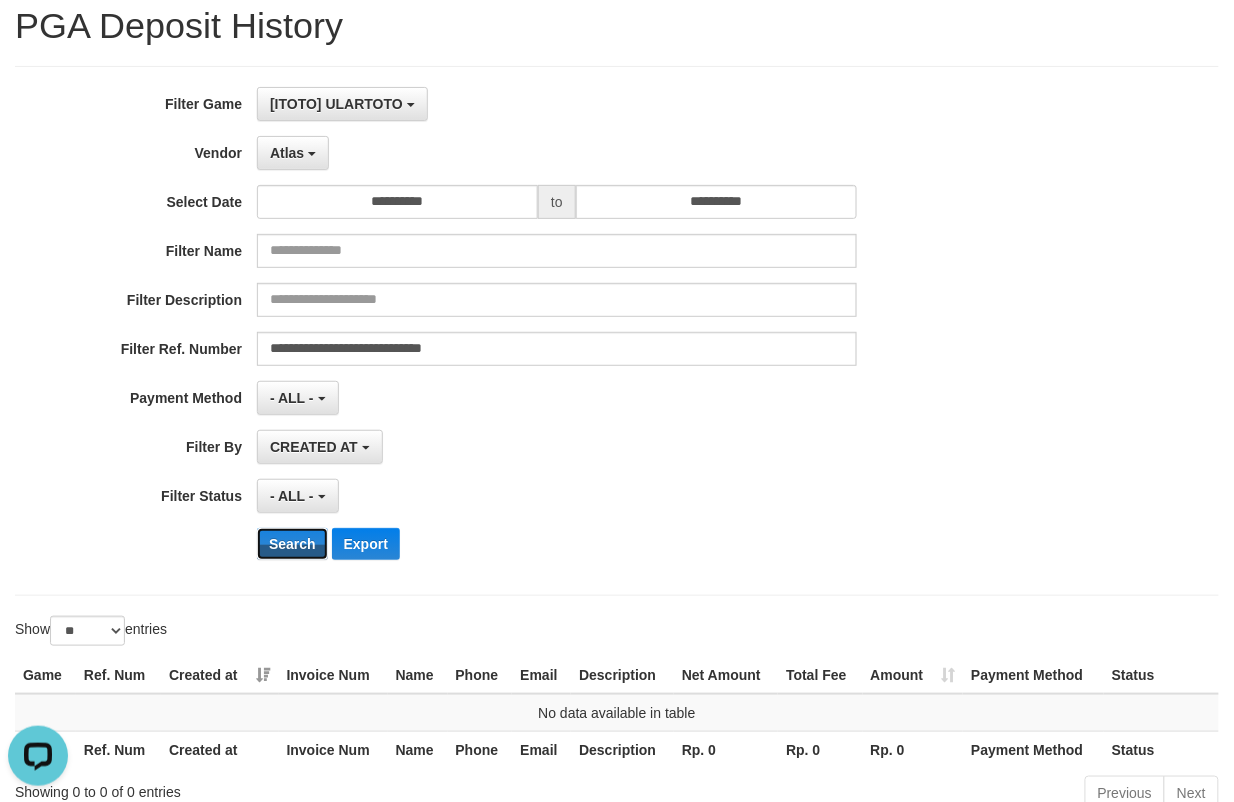 scroll, scrollTop: 177, scrollLeft: 0, axis: vertical 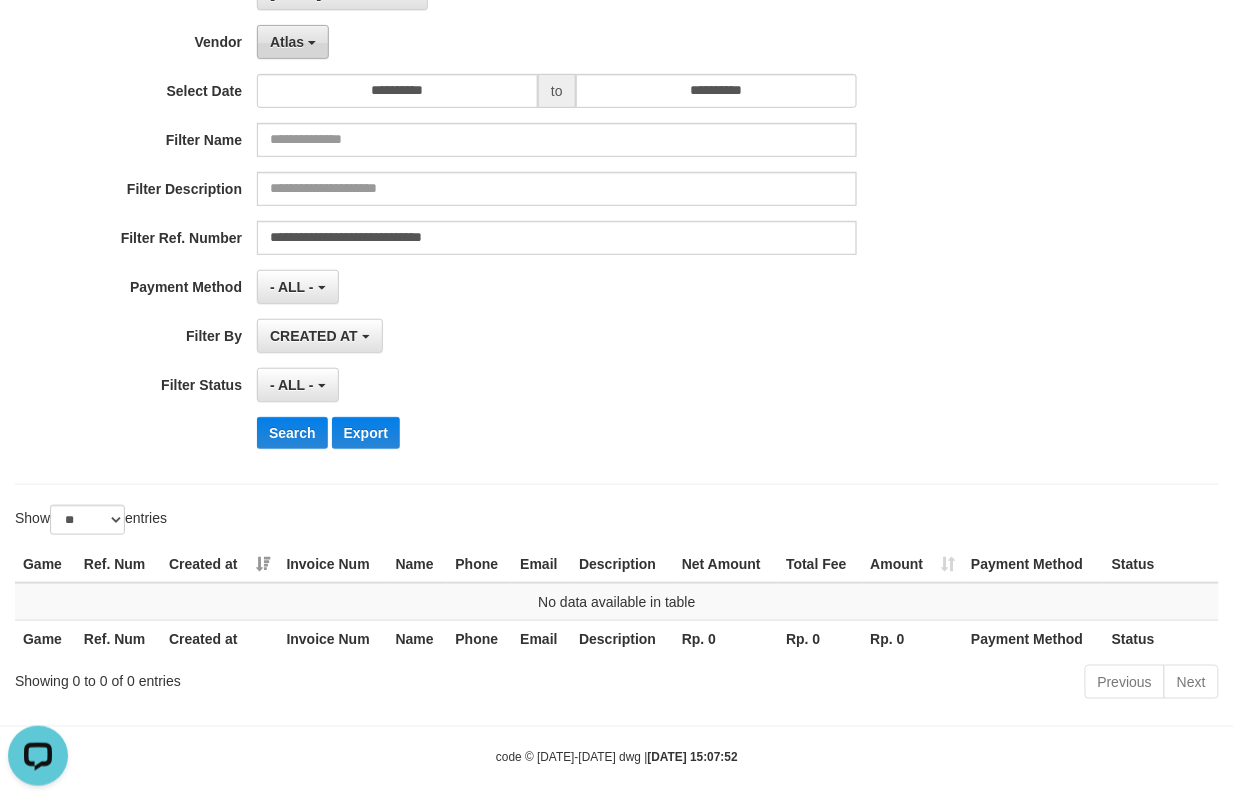 click at bounding box center (312, 43) 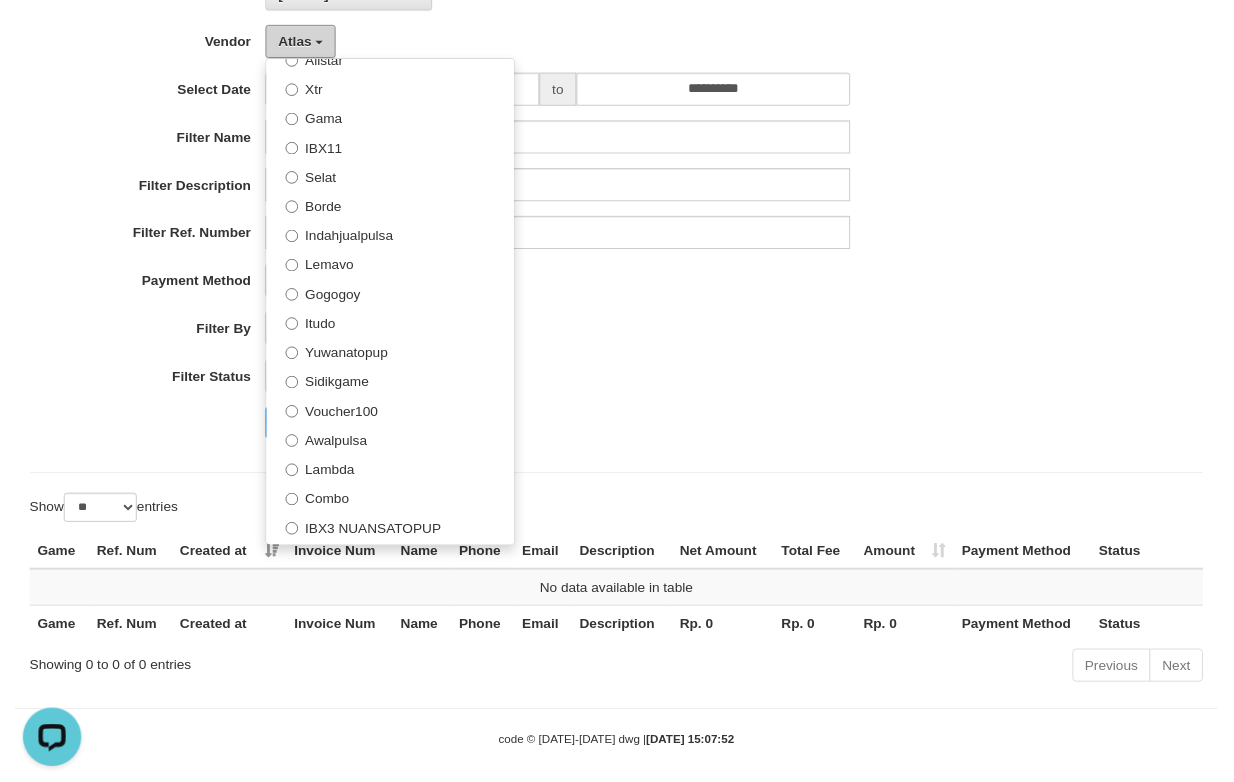 scroll, scrollTop: 688, scrollLeft: 0, axis: vertical 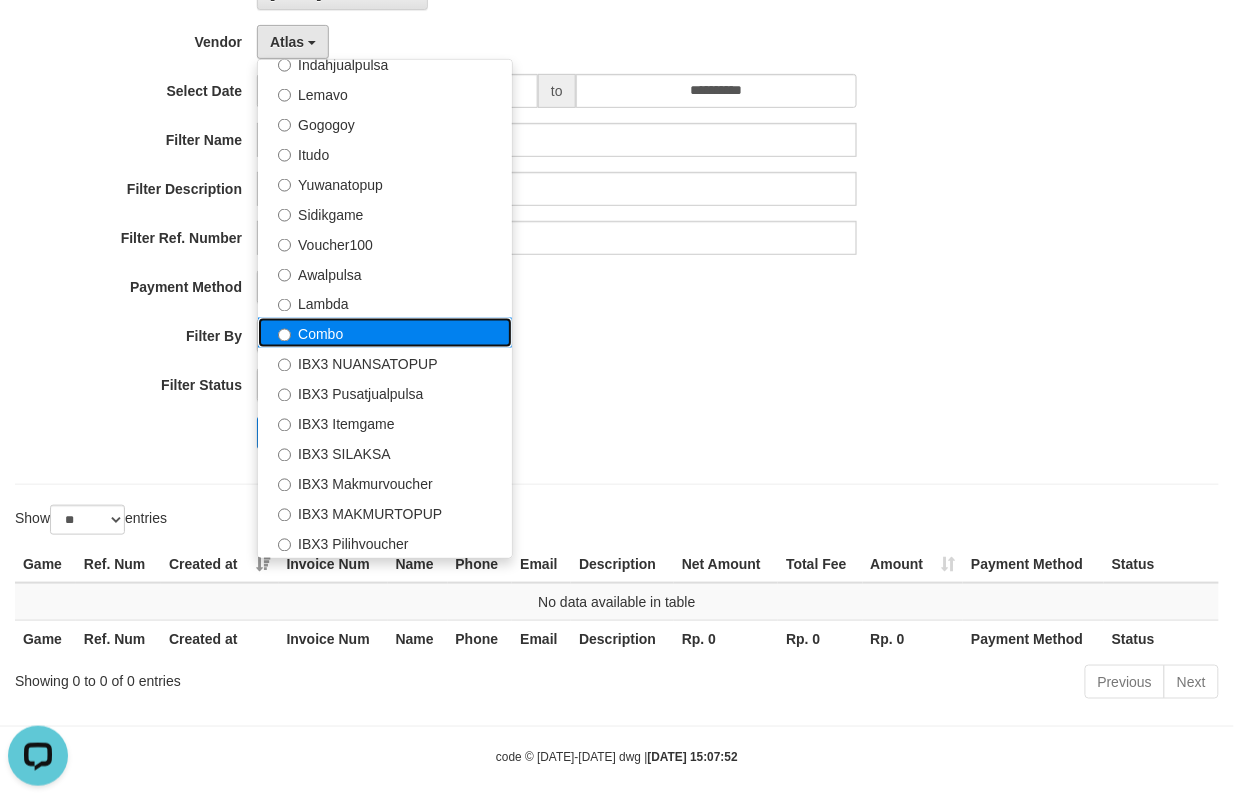 click on "Combo" at bounding box center [385, 333] 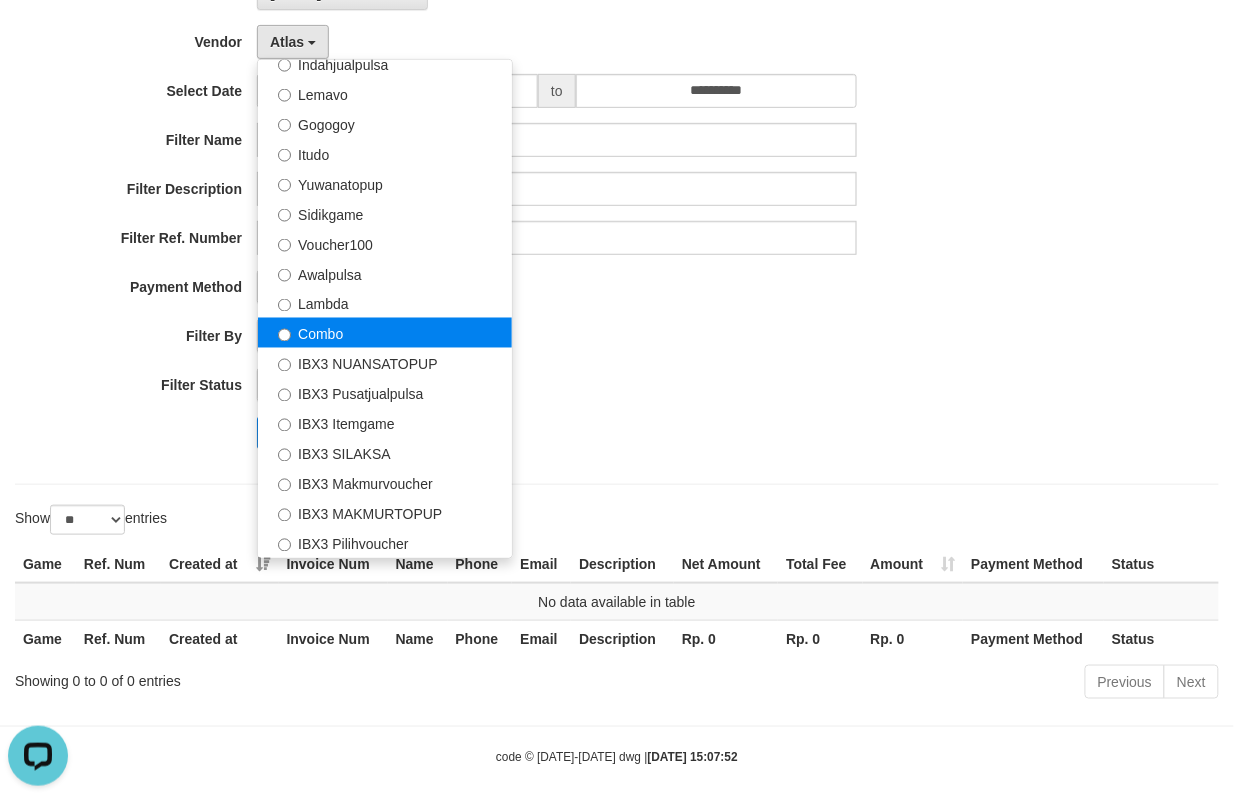 select on "**********" 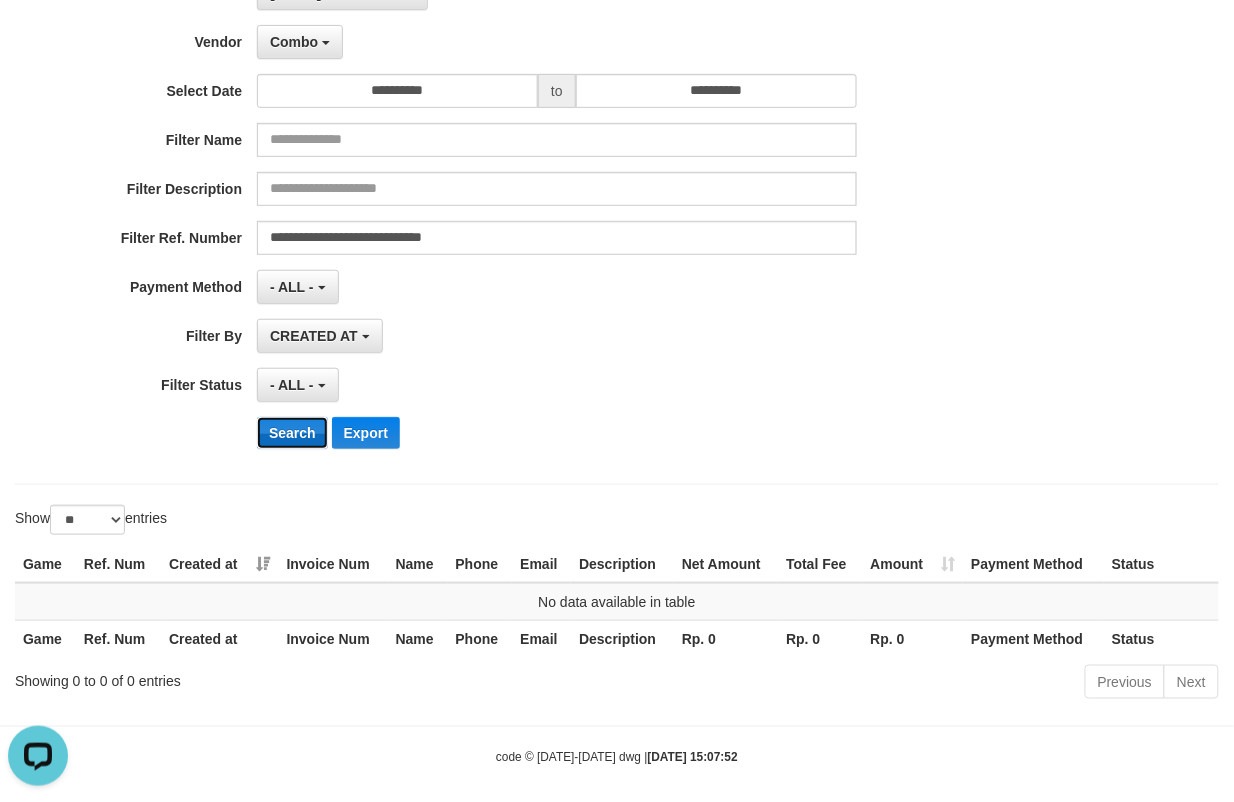 click on "Search" at bounding box center (292, 433) 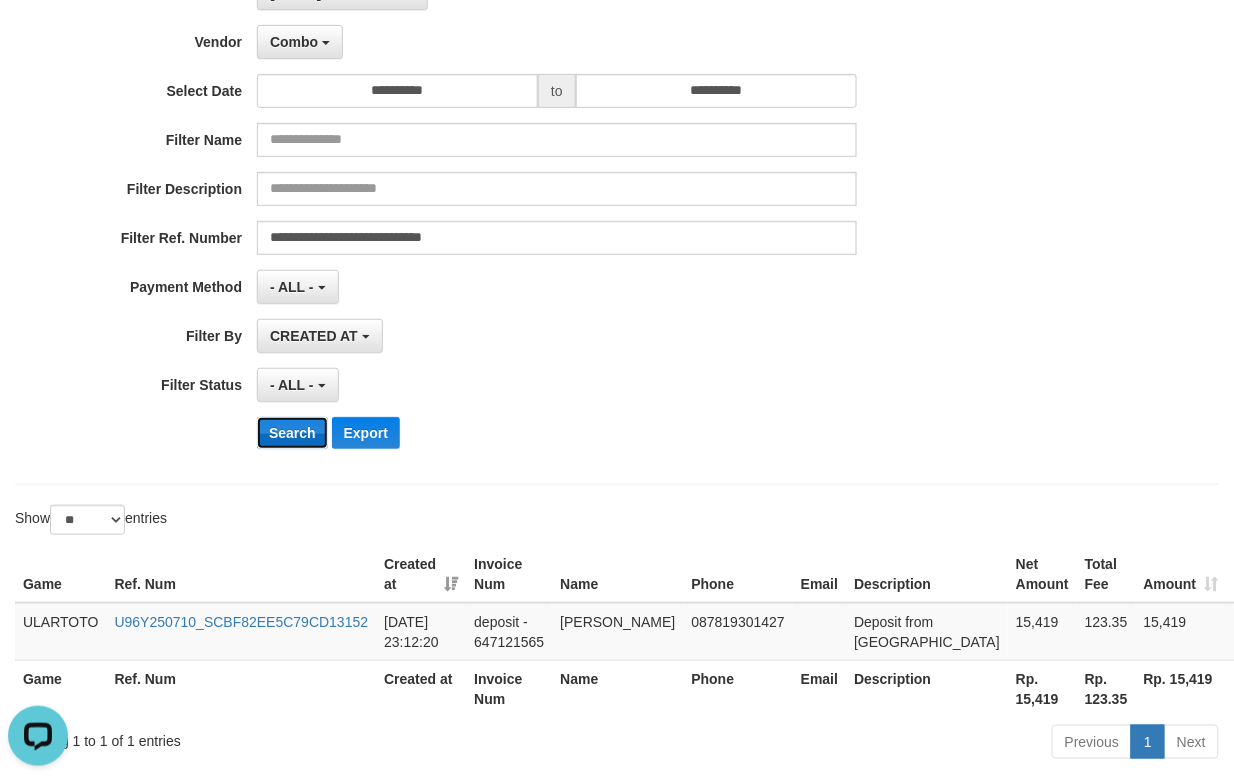 type 